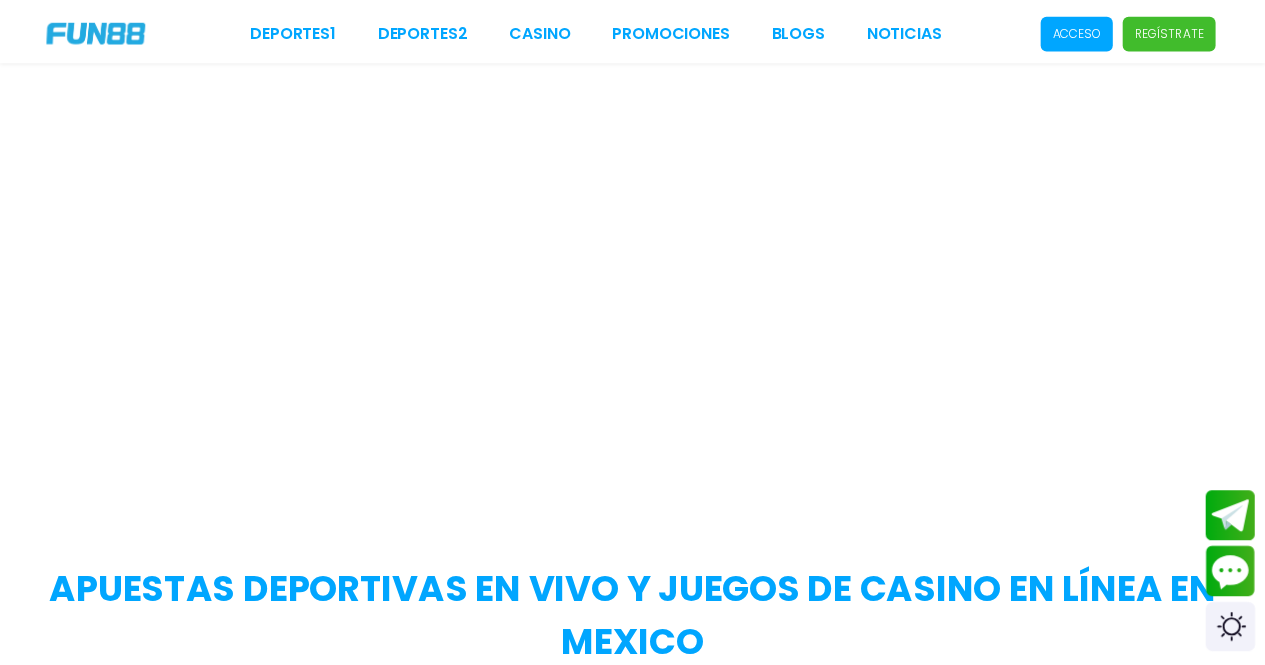 scroll, scrollTop: 0, scrollLeft: 0, axis: both 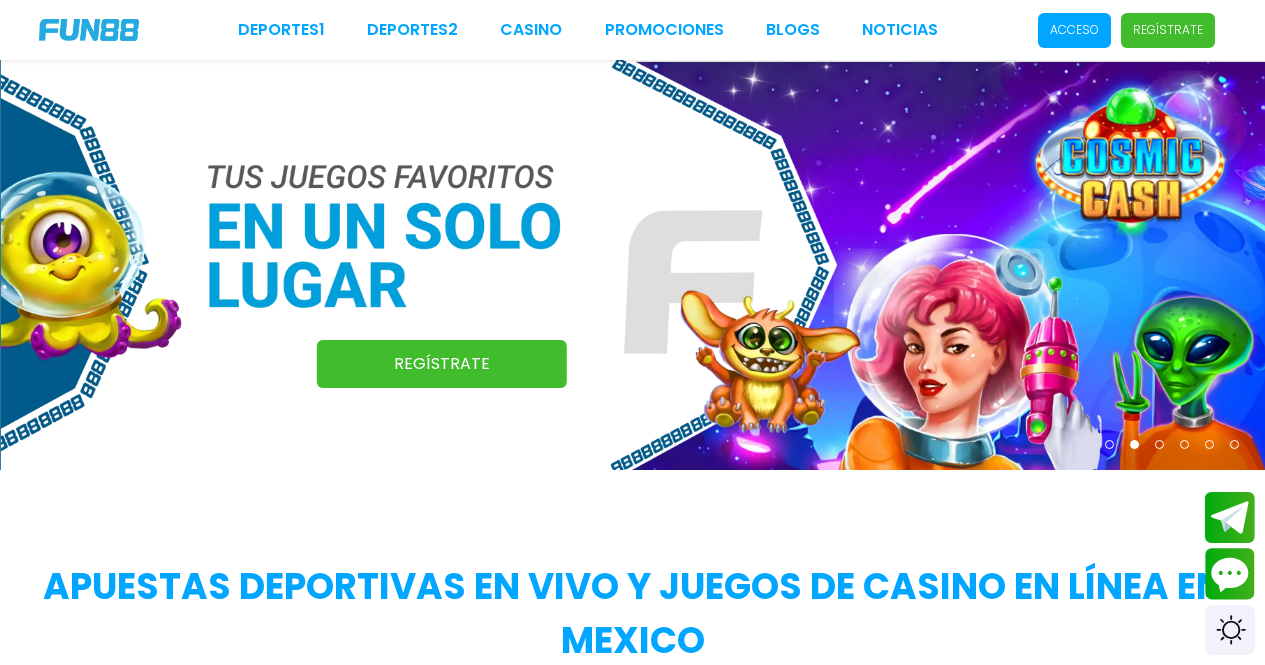 click on "Acceso" at bounding box center (1074, 30) 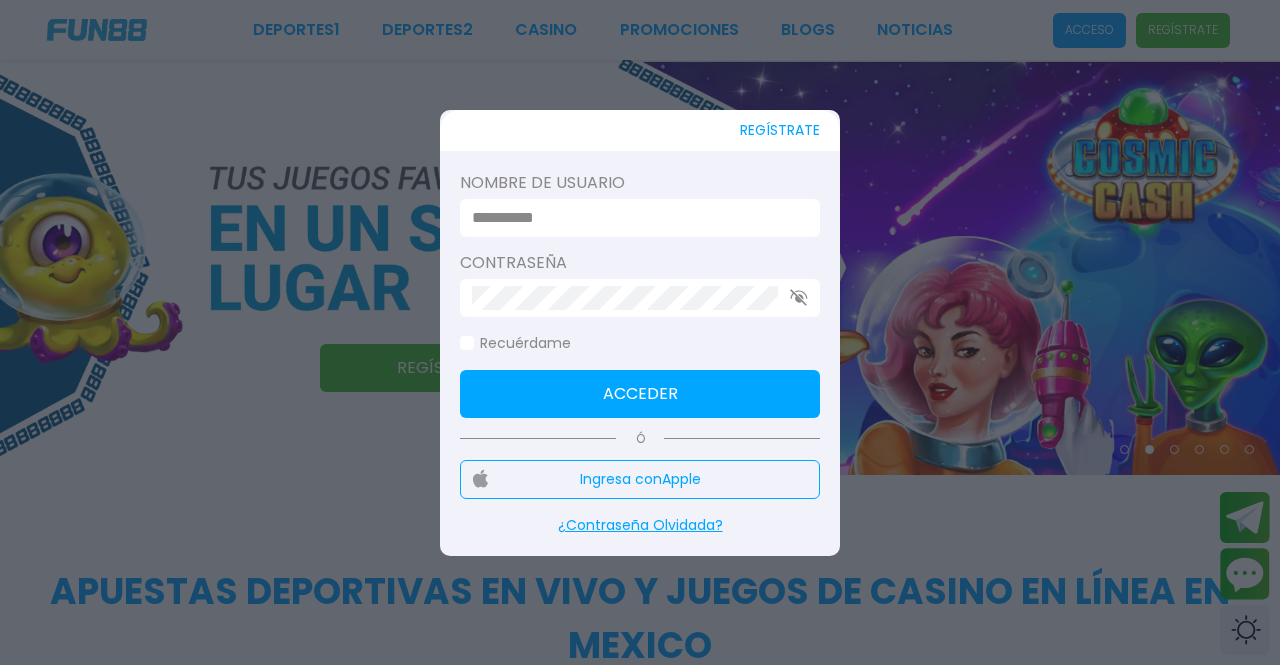 click at bounding box center [634, 218] 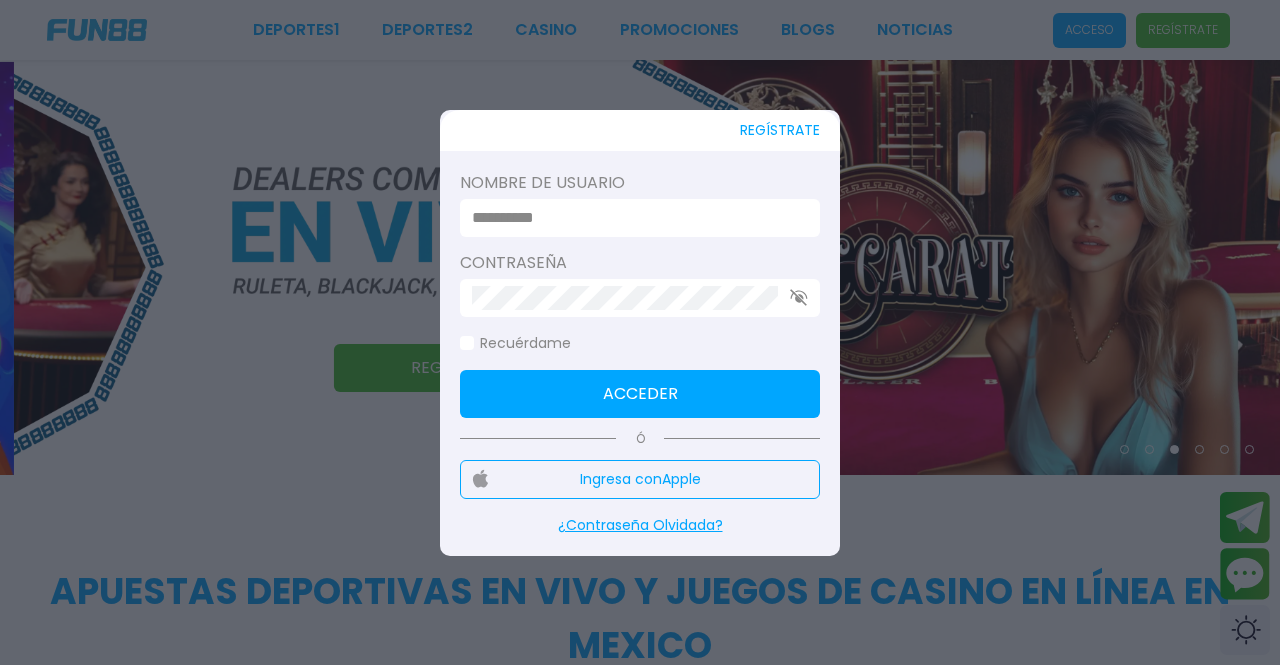click at bounding box center [634, 218] 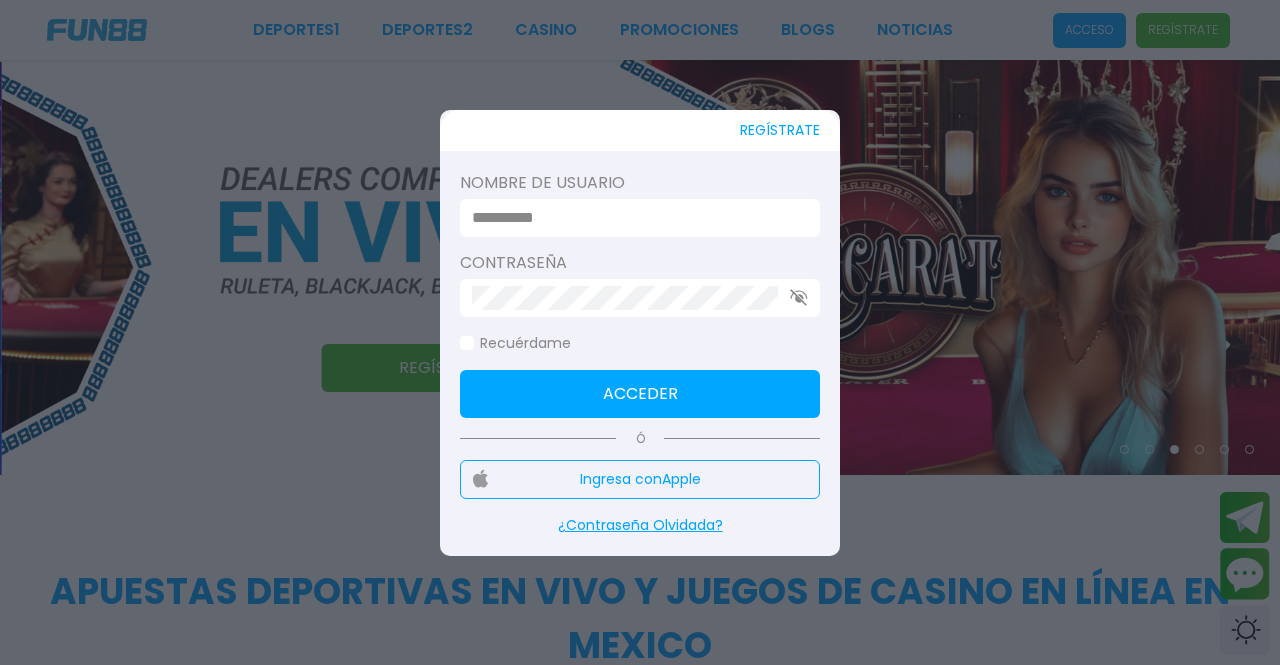 click at bounding box center [634, 218] 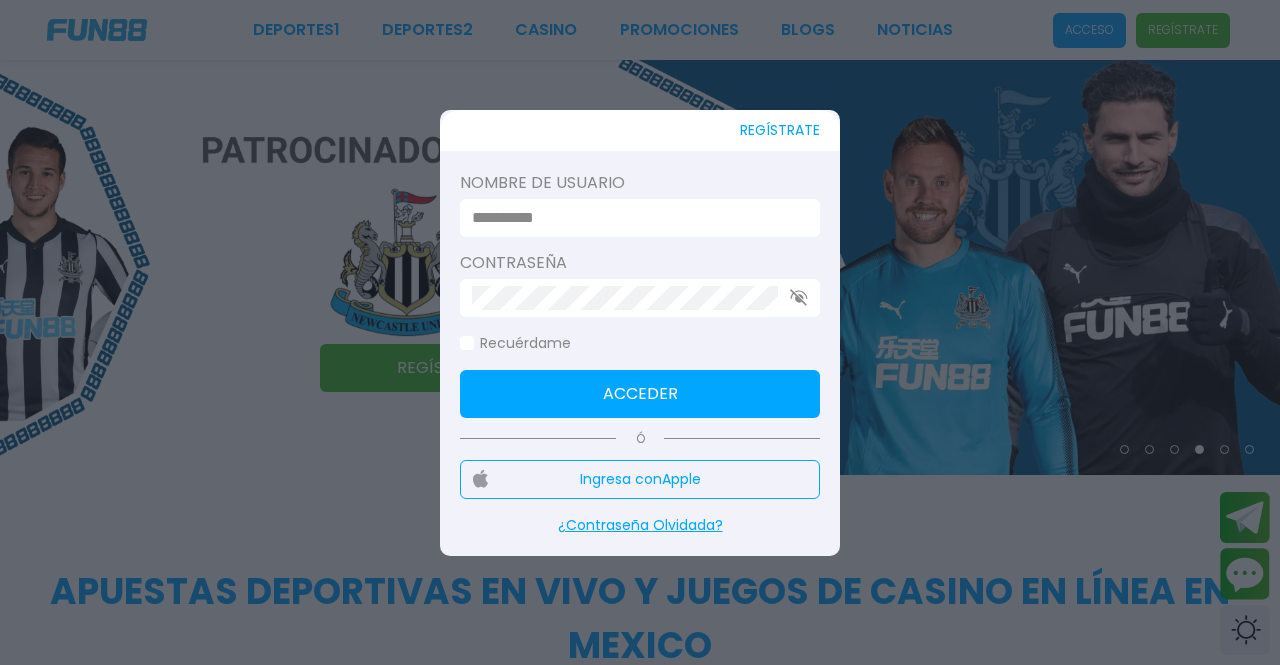 click at bounding box center (634, 218) 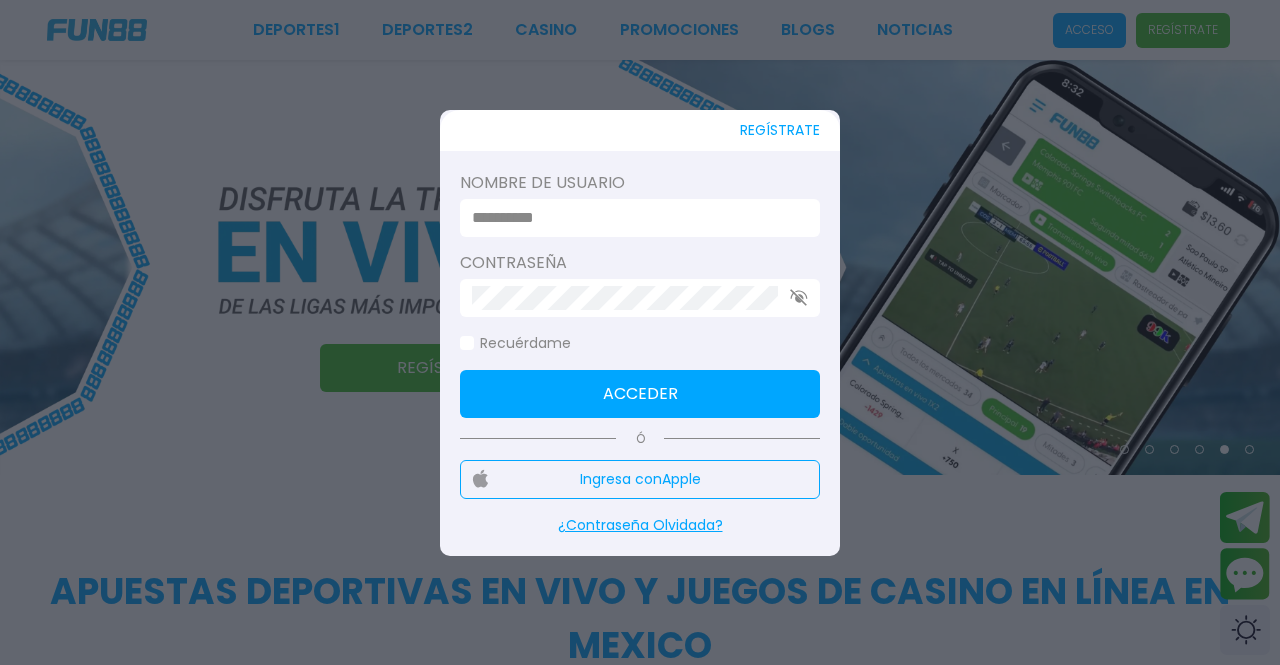 click on "¿Contraseña Olvidada?" at bounding box center (640, 525) 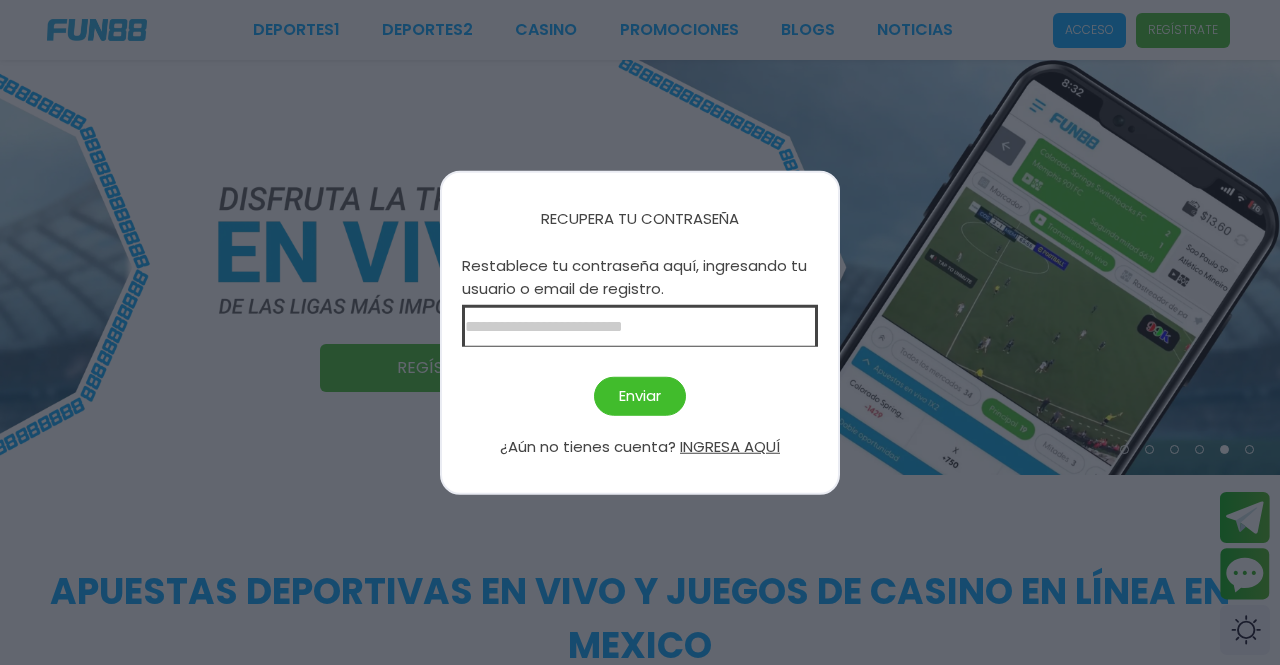 click at bounding box center [640, 326] 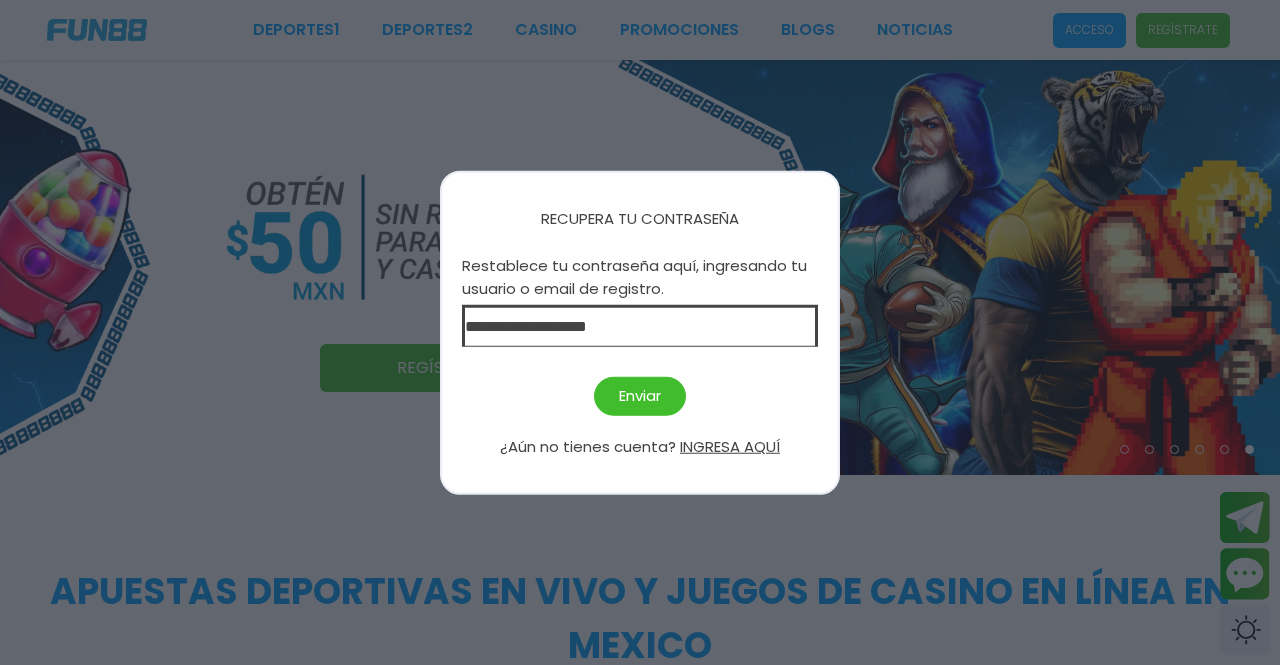 click on "Enviar" at bounding box center (640, 396) 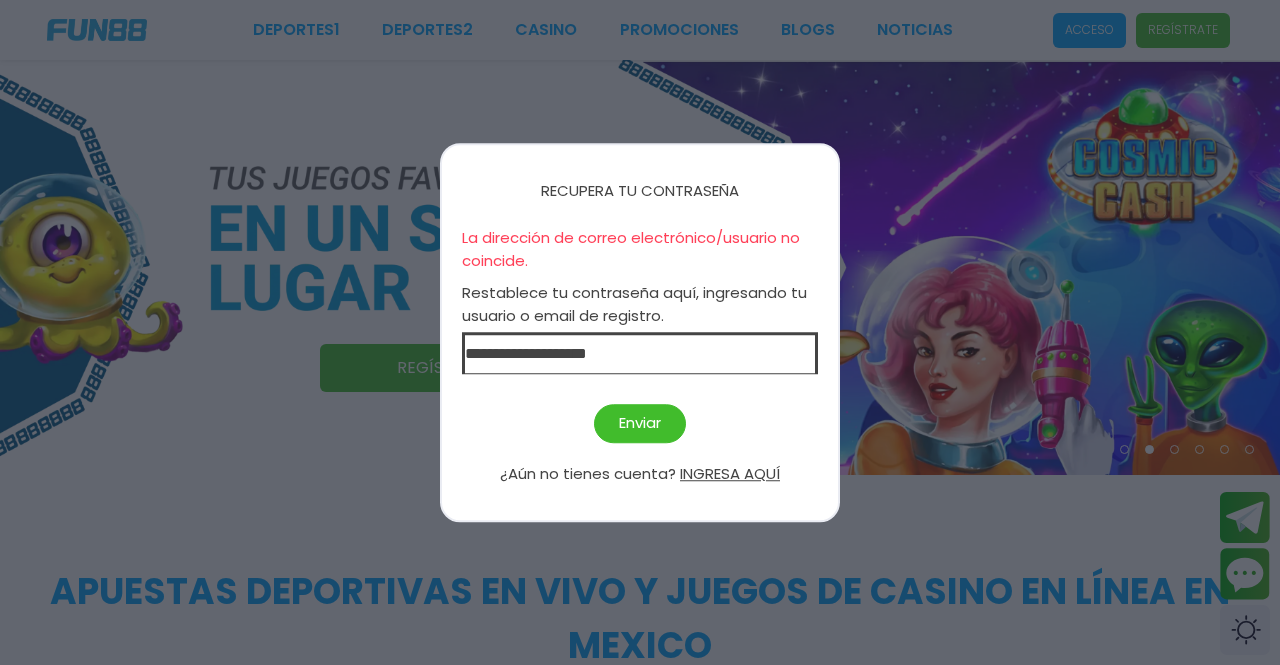 click on "**********" at bounding box center (640, 353) 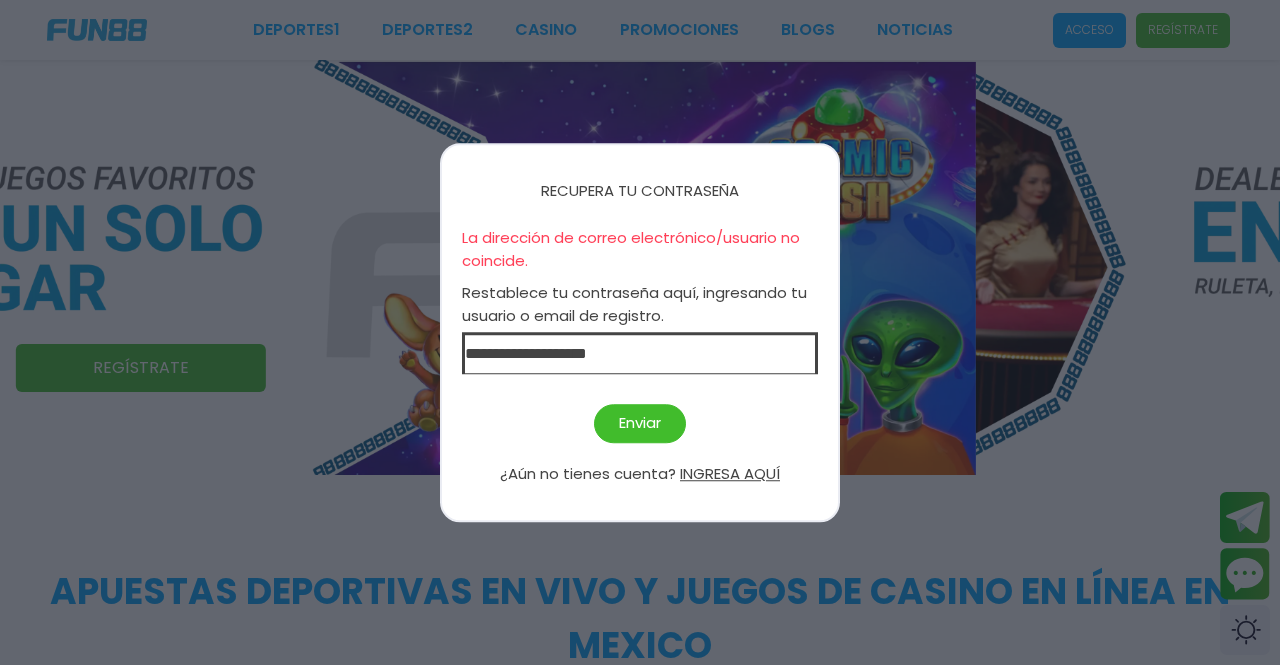click on "**********" at bounding box center (640, 353) 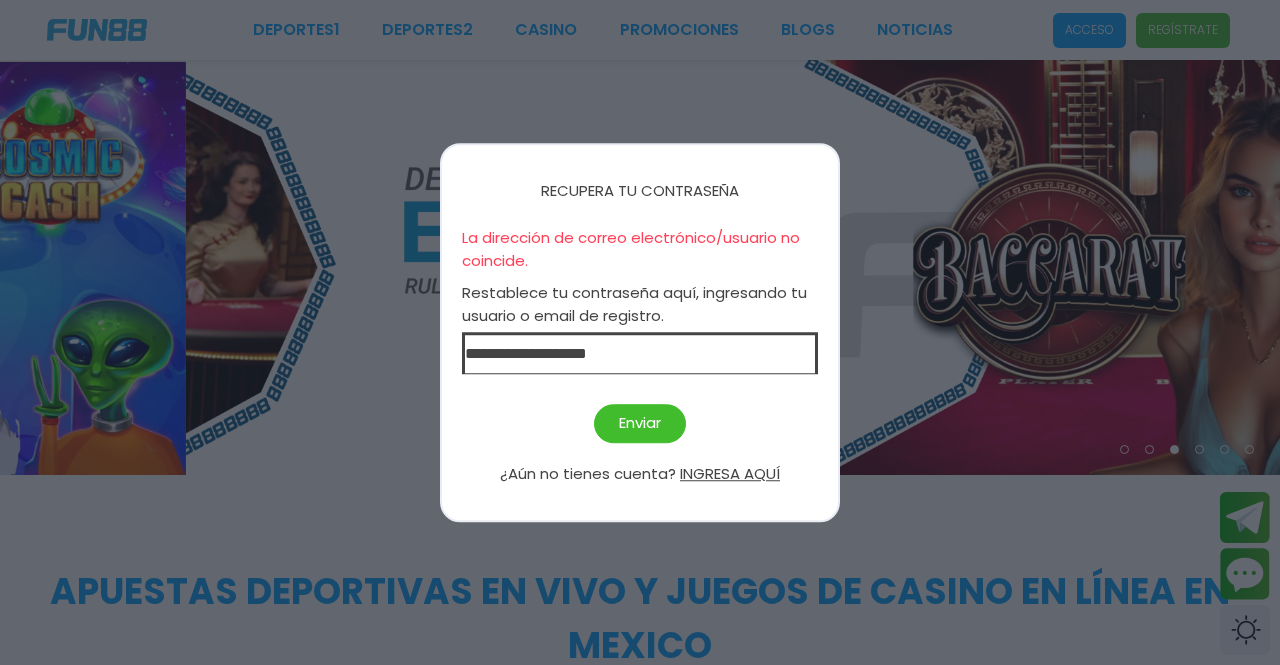 click on "**********" at bounding box center (640, 353) 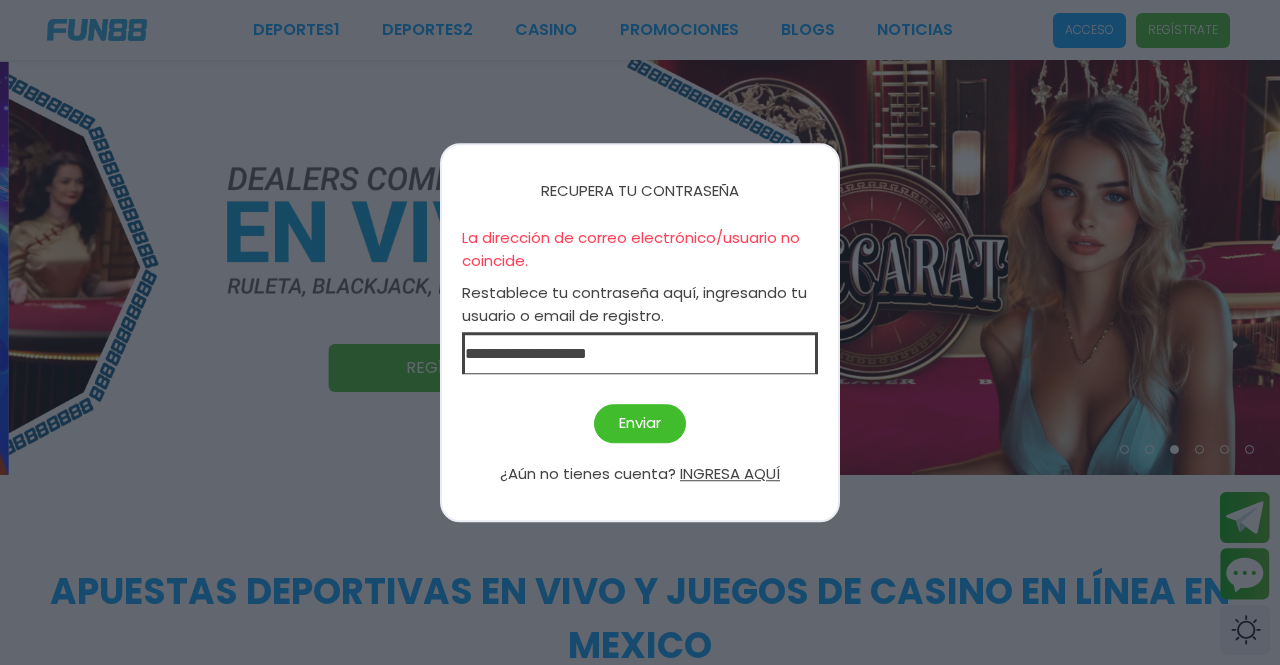 type on "**********" 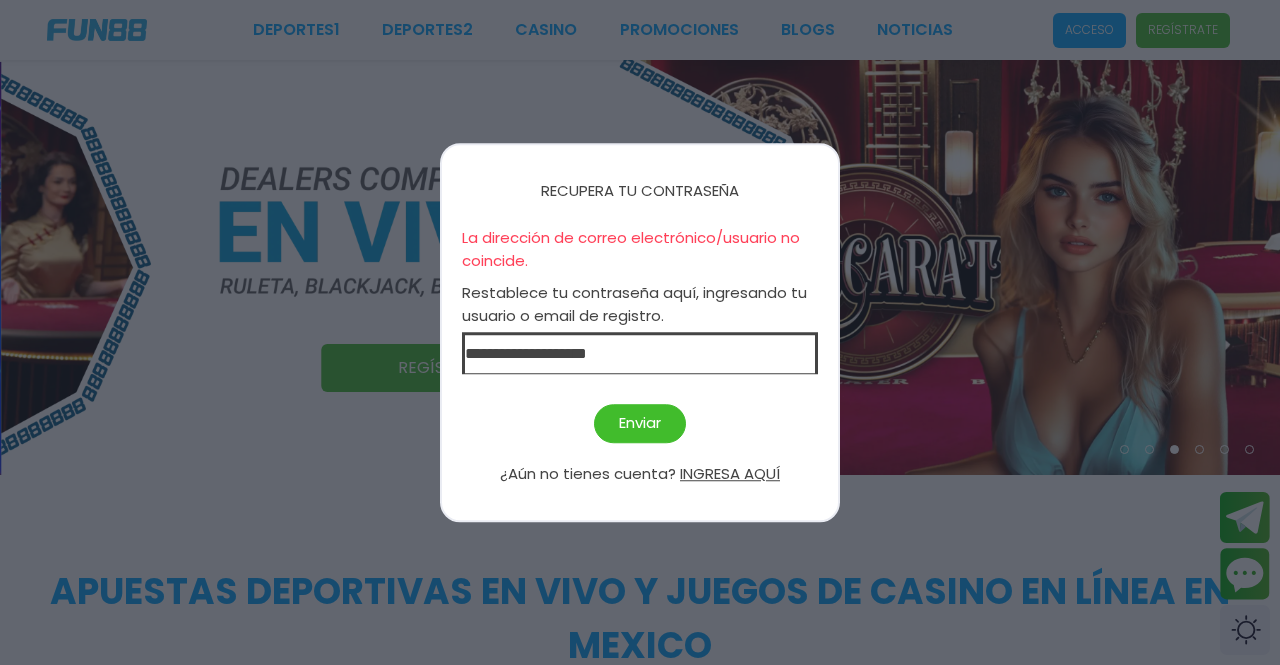 click on "Enviar" at bounding box center [640, 423] 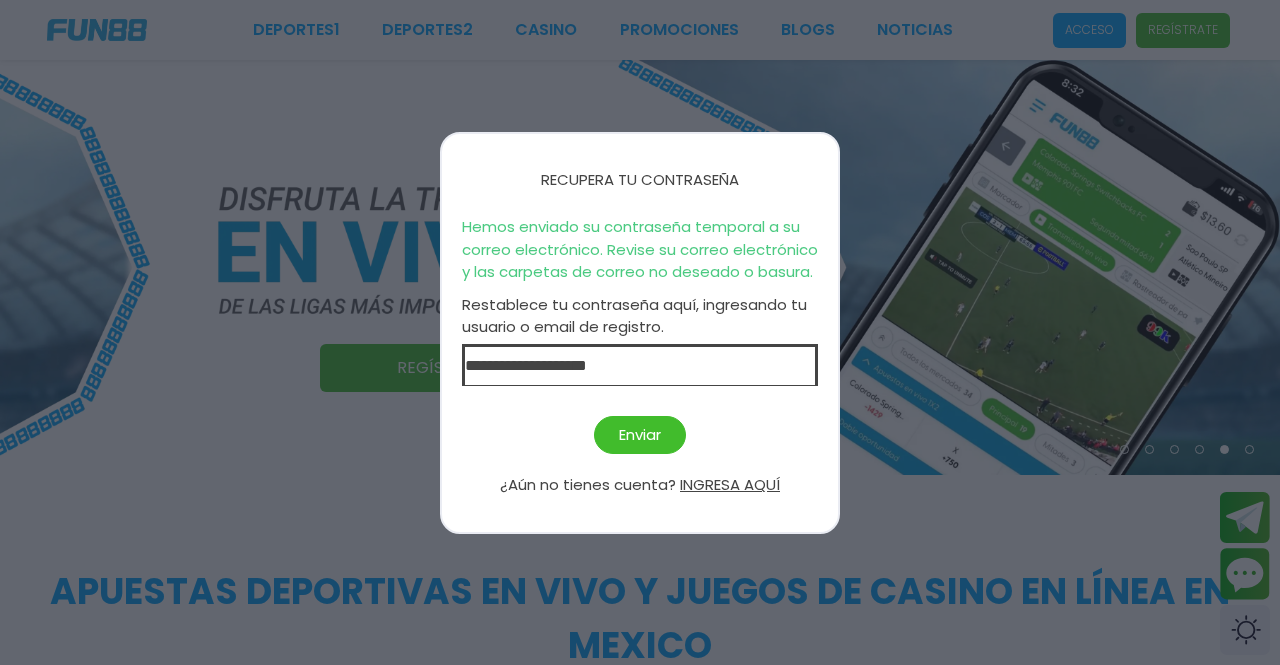 click on "INGRESA AQUÍ" at bounding box center (730, 485) 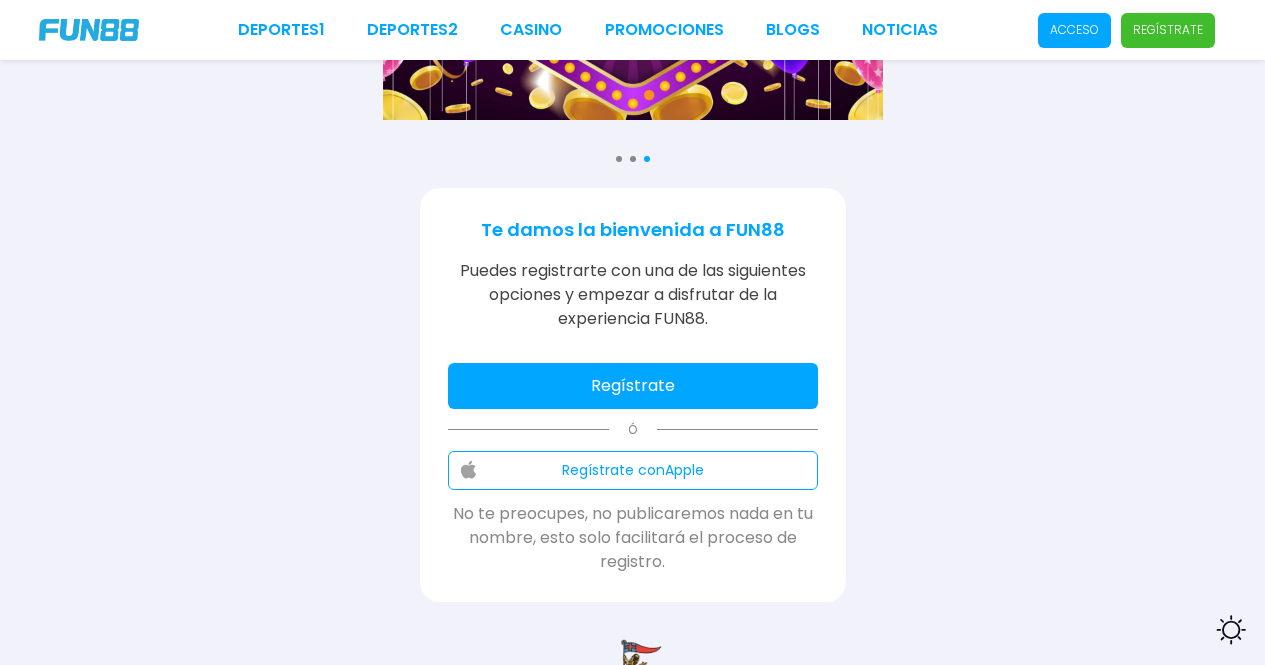 scroll, scrollTop: 300, scrollLeft: 0, axis: vertical 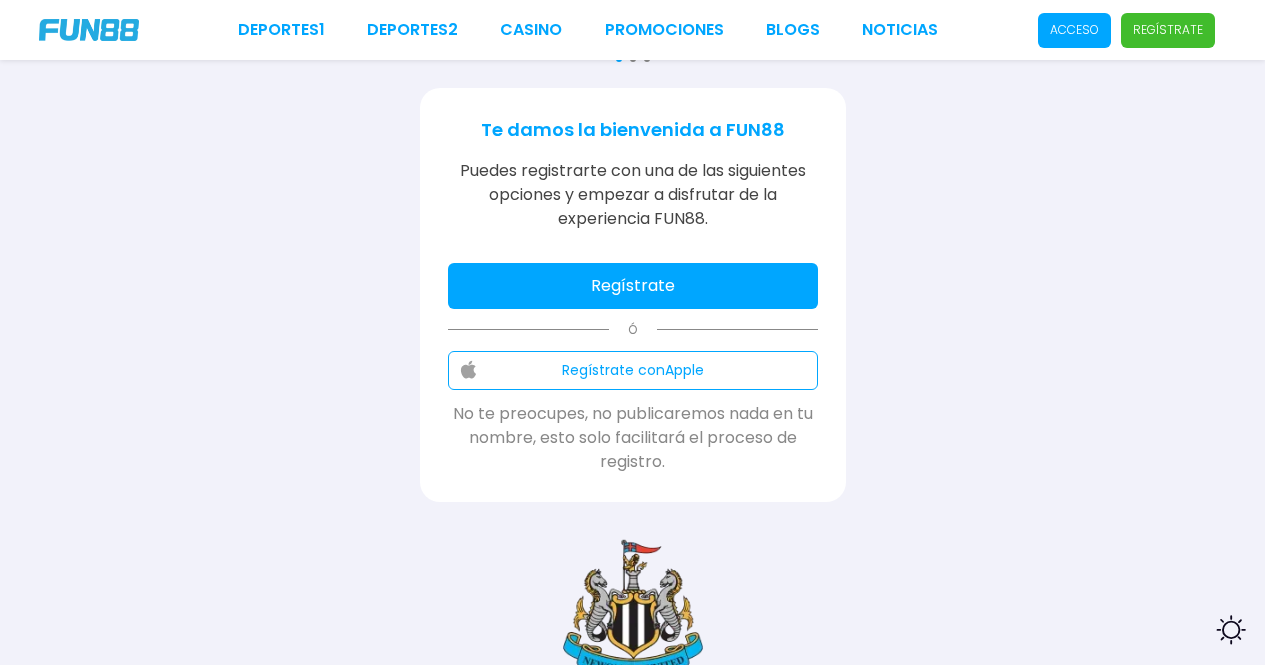 click on "Acceso" at bounding box center [1074, 30] 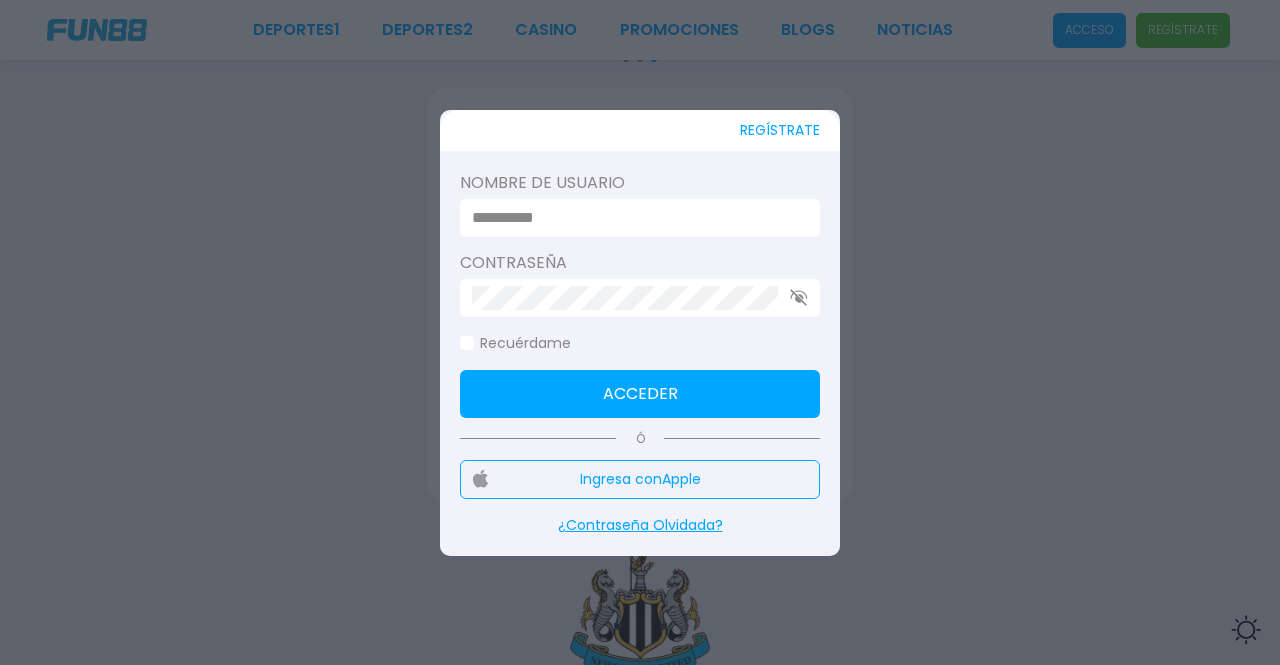 drag, startPoint x: 560, startPoint y: 233, endPoint x: 539, endPoint y: 222, distance: 23.70654 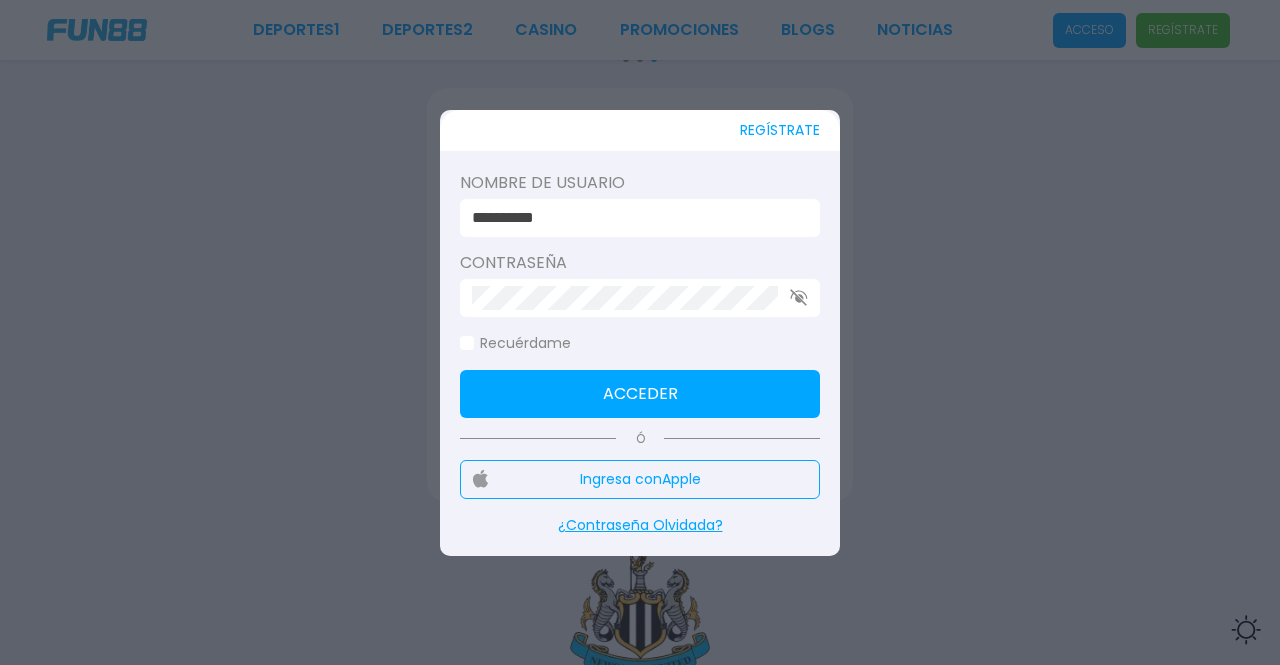 type on "**********" 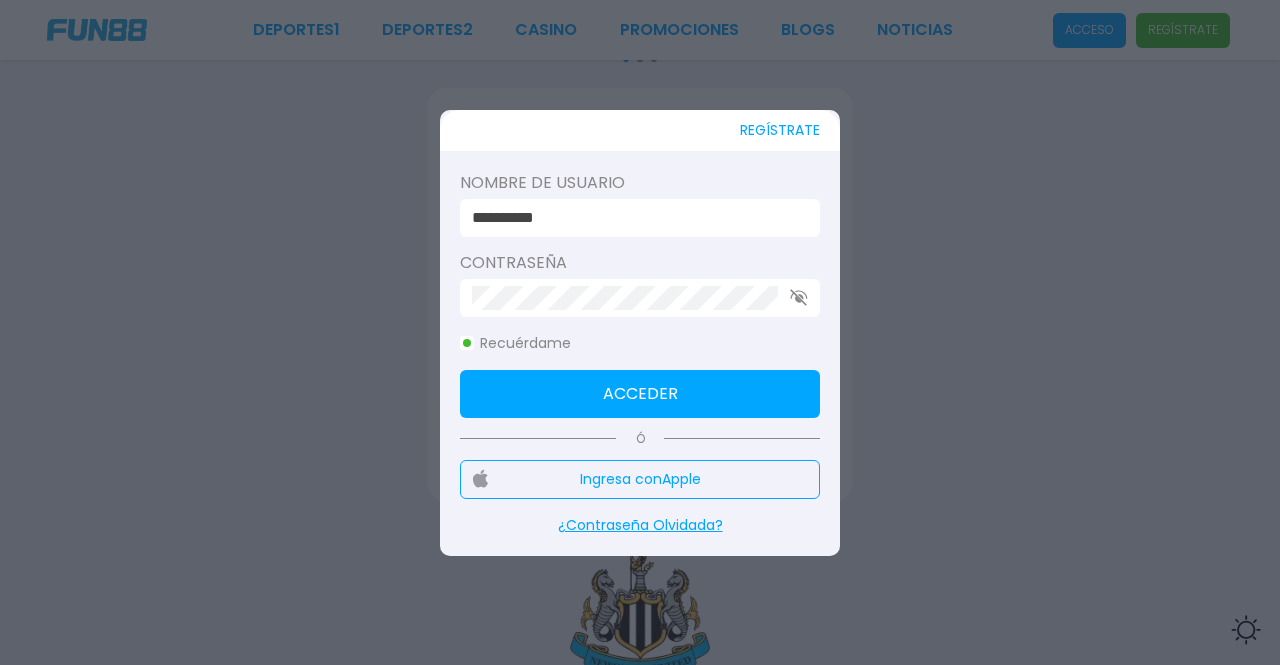 click on "Acceder" at bounding box center (640, 394) 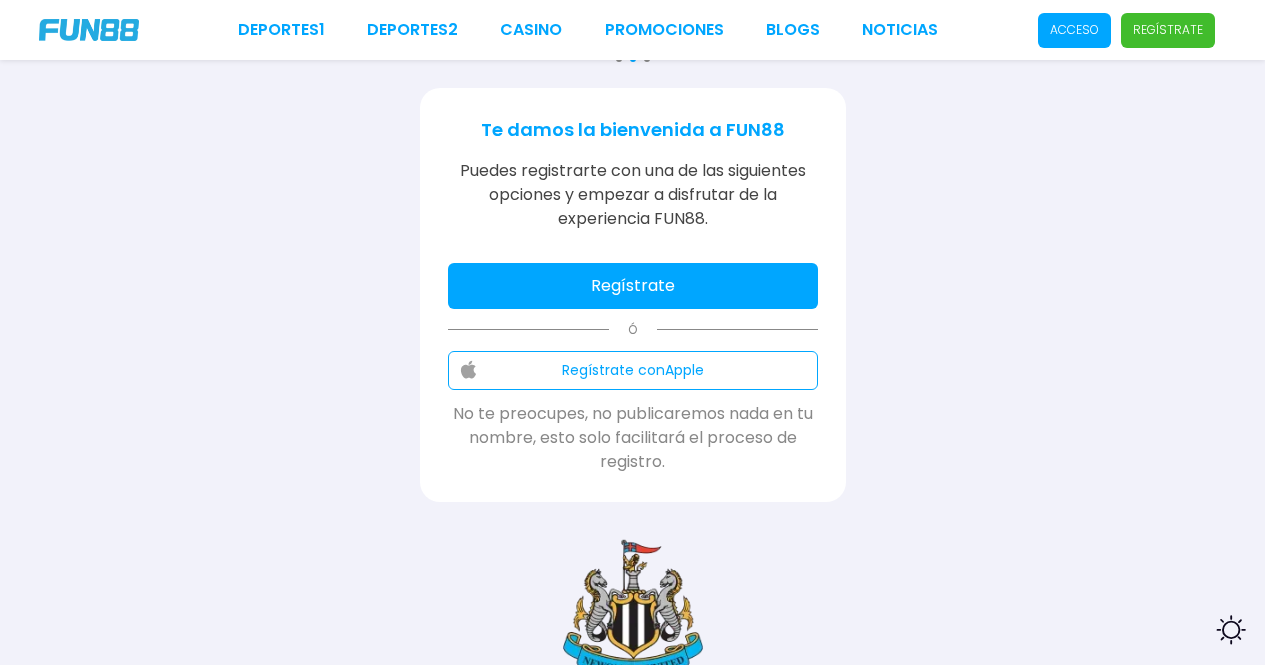 click on "Consulta términos y condiciones Consulta términos y condiciones Consulta términos y condiciones Te damos la bienvenida a FUN88 Puedes registrarte con una de las siguientes opciones y empezar a disfrutar de la experiencia FUN88. Regístrate Ó Regístrate con  Apple No te preocupes, no publicaremos nada en tu nombre, esto solo facilitará el proceso de registro. Newcastle United FC" at bounding box center [632, 208] 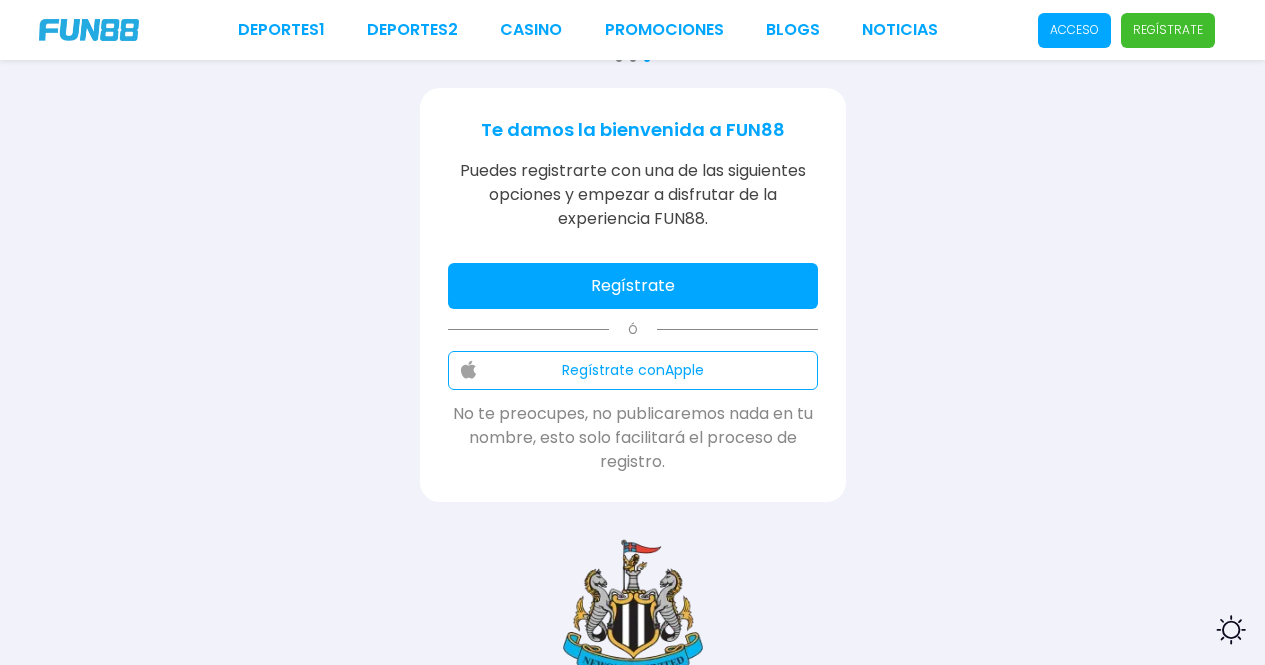 click on "Acceso" at bounding box center (1074, 30) 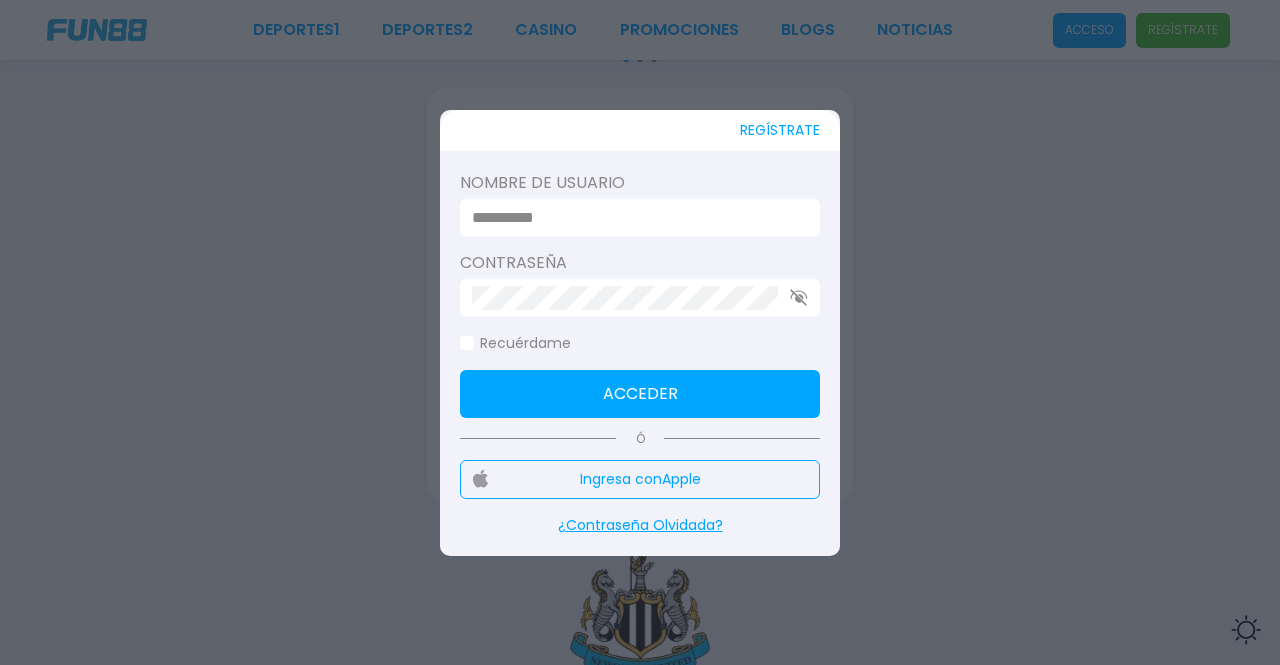 paste on "**********" 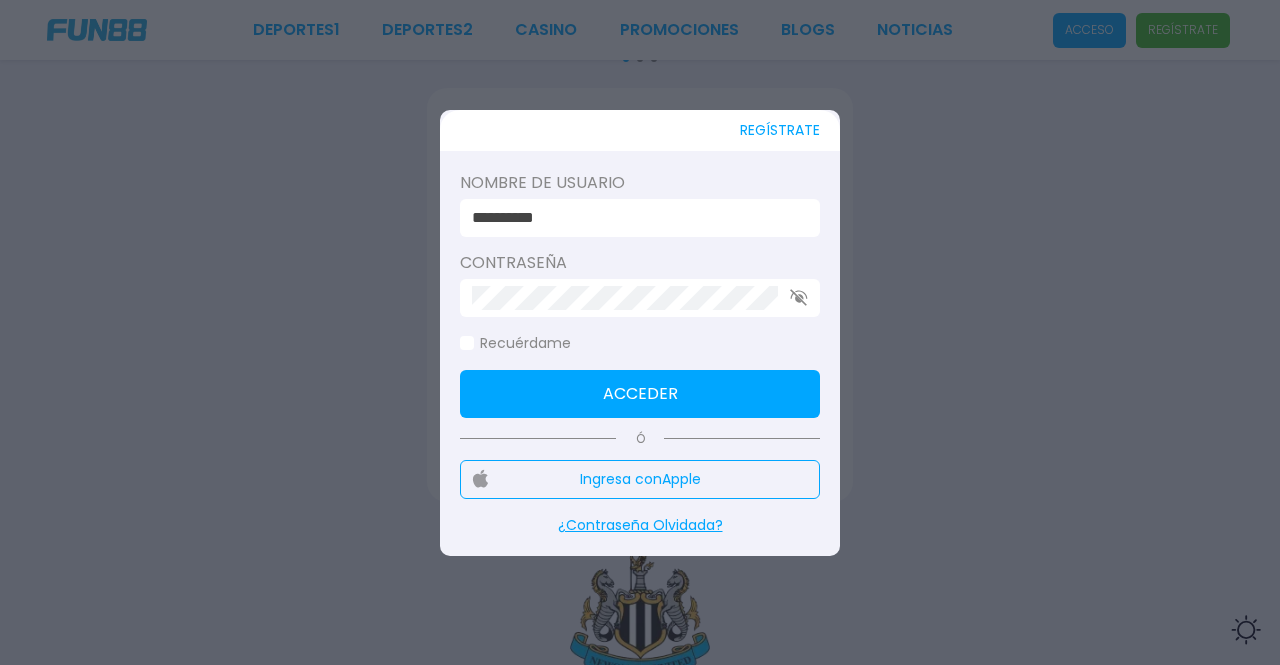 type on "**********" 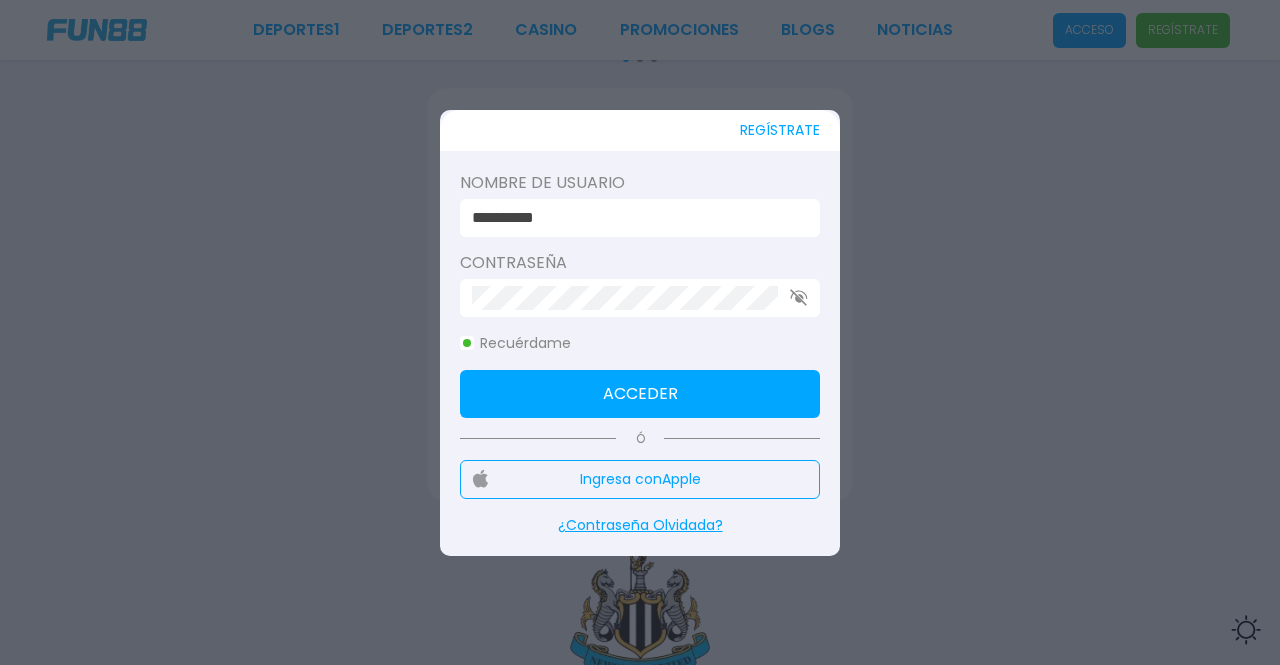 click on "Acceder" at bounding box center (640, 394) 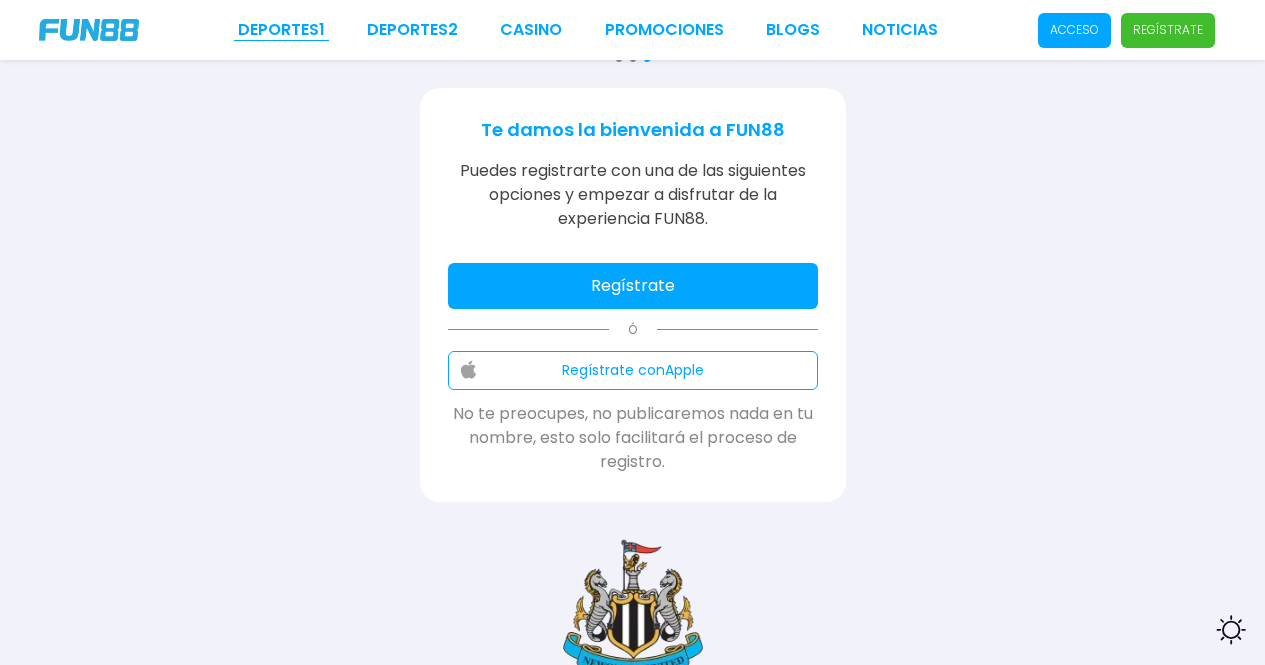 click on "Deportes  1" at bounding box center [281, 30] 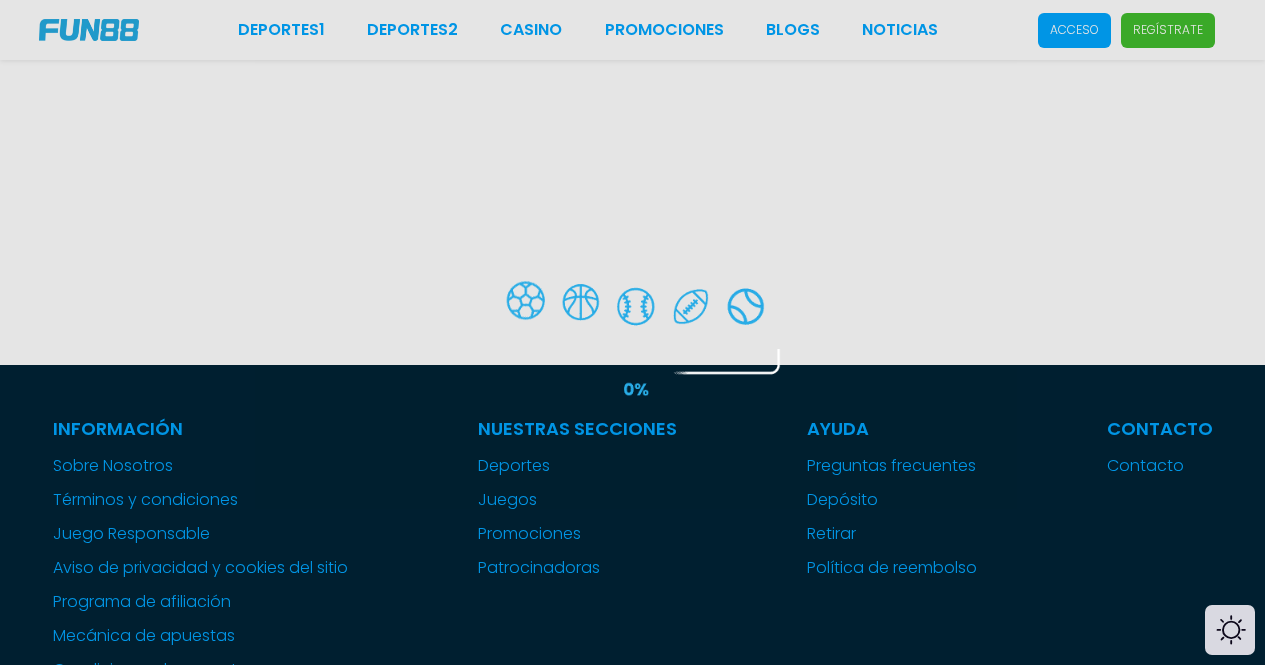 scroll, scrollTop: 0, scrollLeft: 0, axis: both 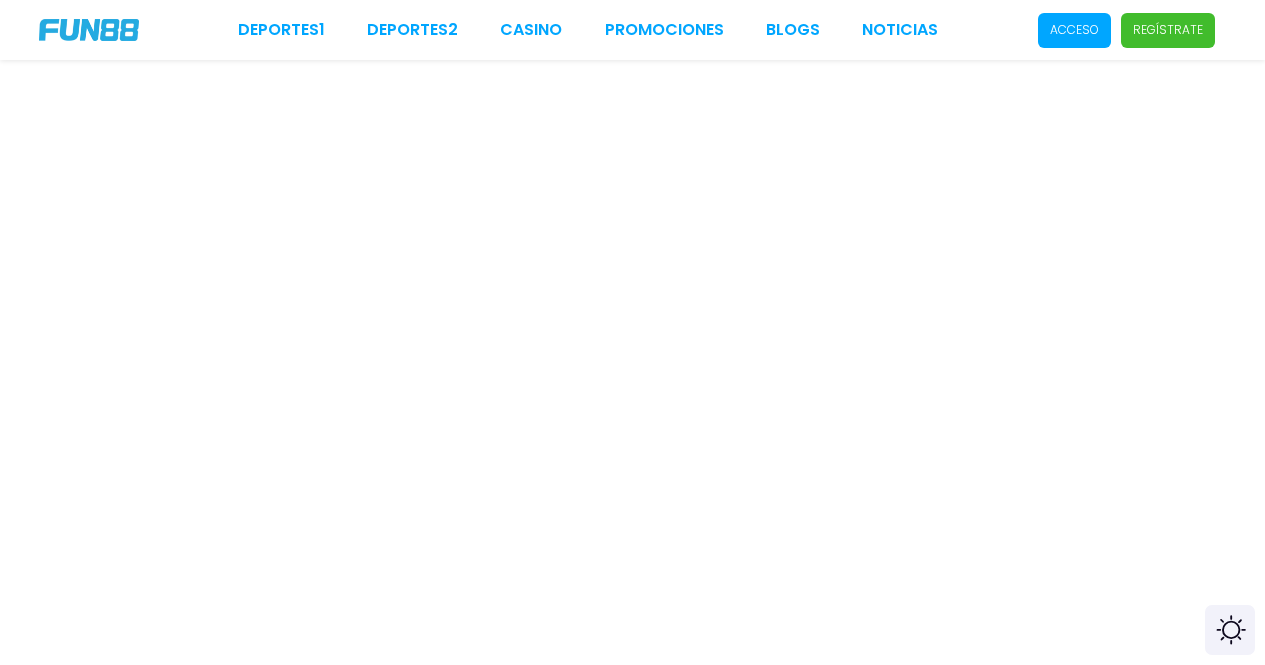 click on "Acceso" at bounding box center (1074, 30) 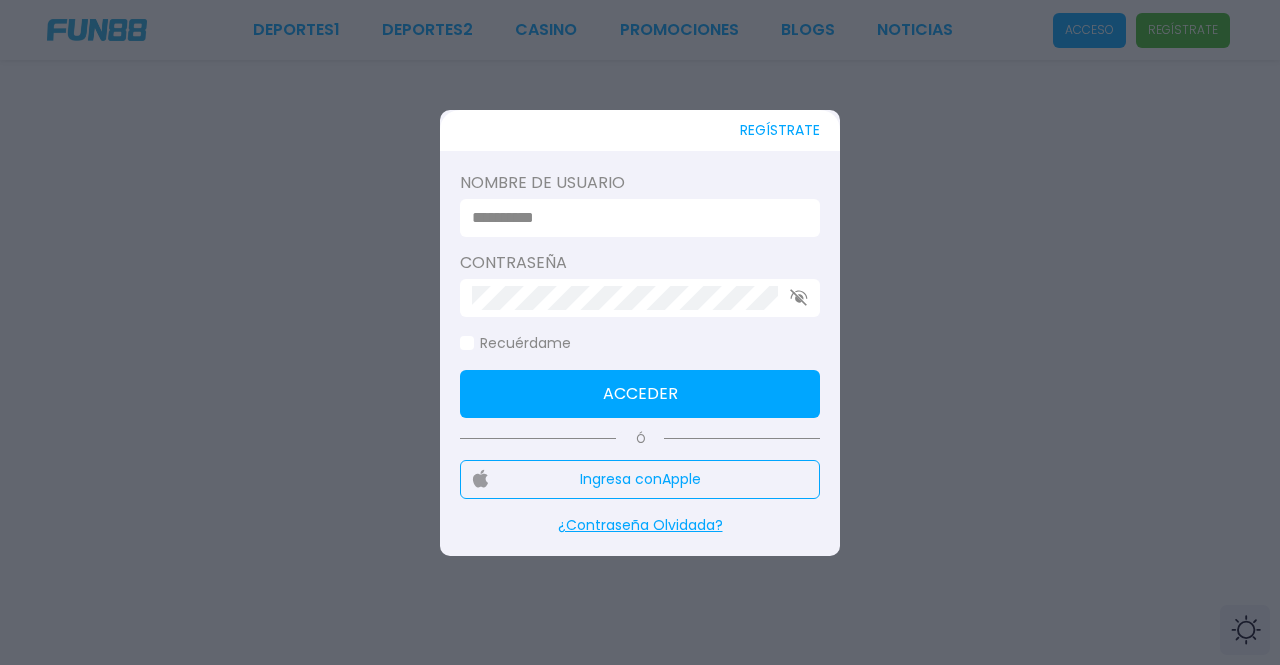 click 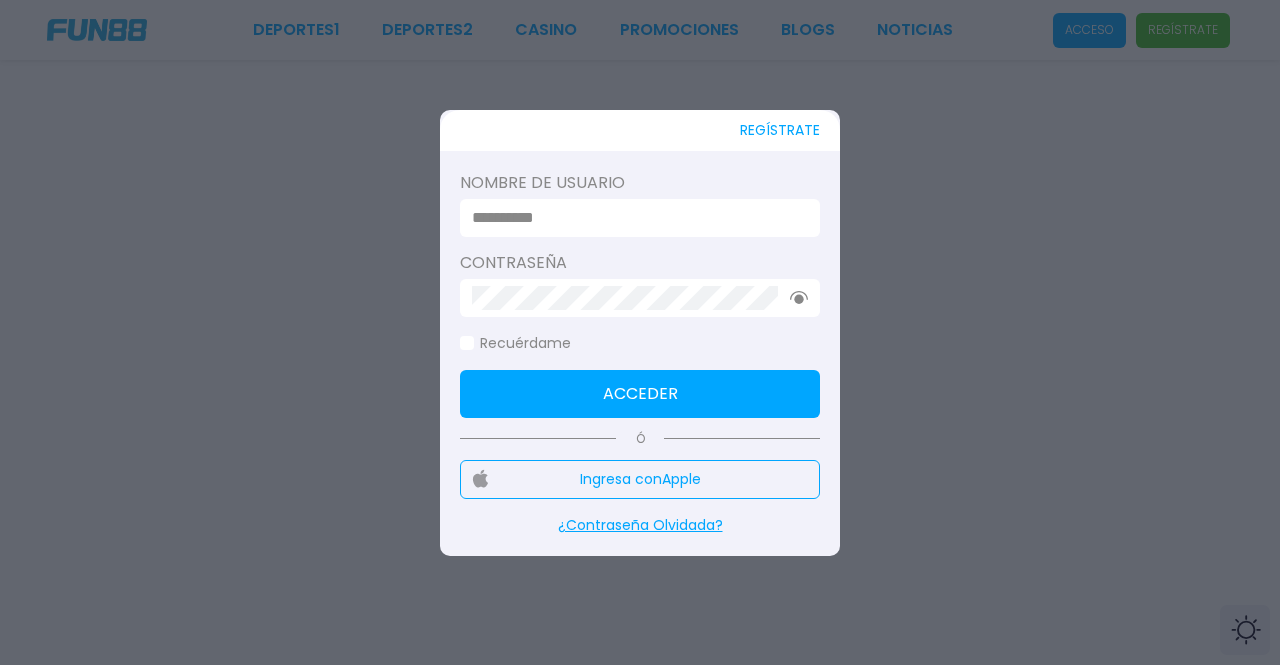 click at bounding box center (634, 218) 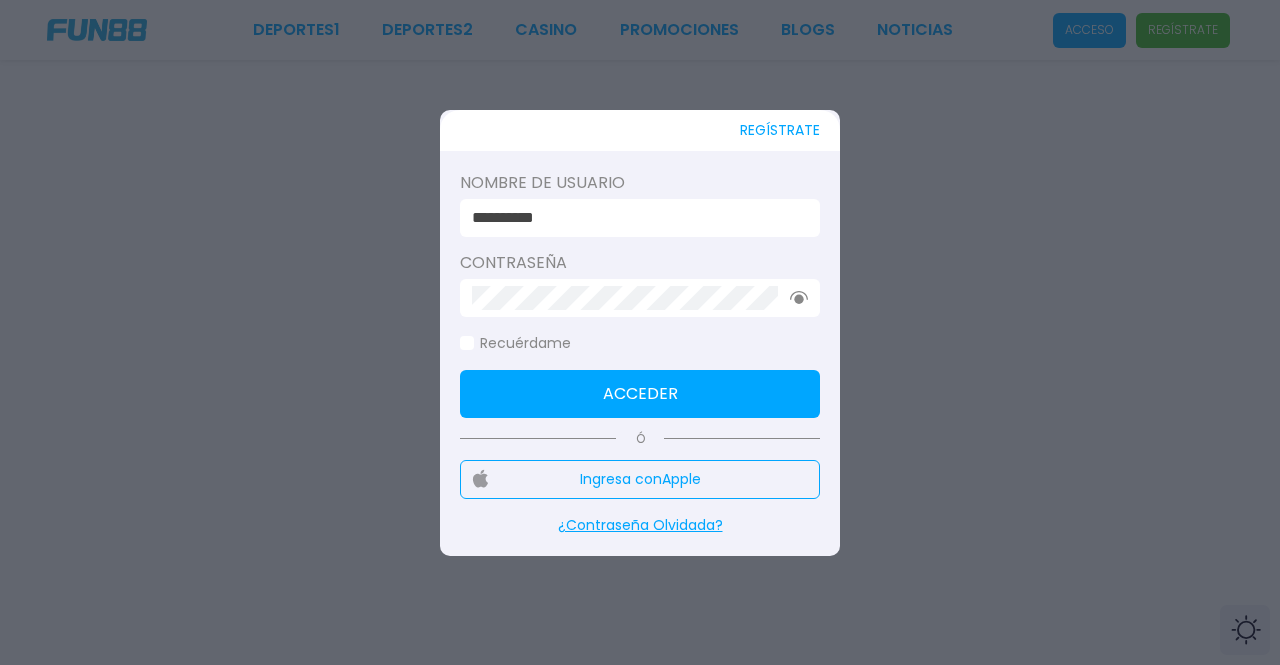 click on "Recuérdame" 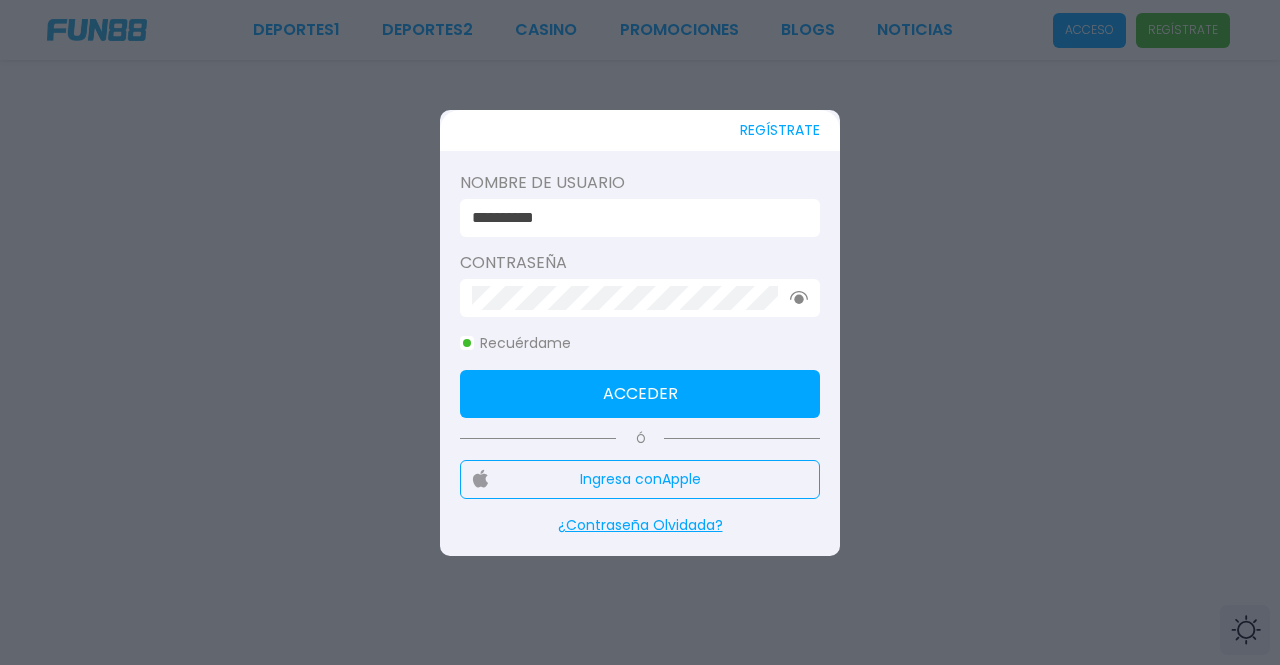 click on "Acceder" at bounding box center (640, 394) 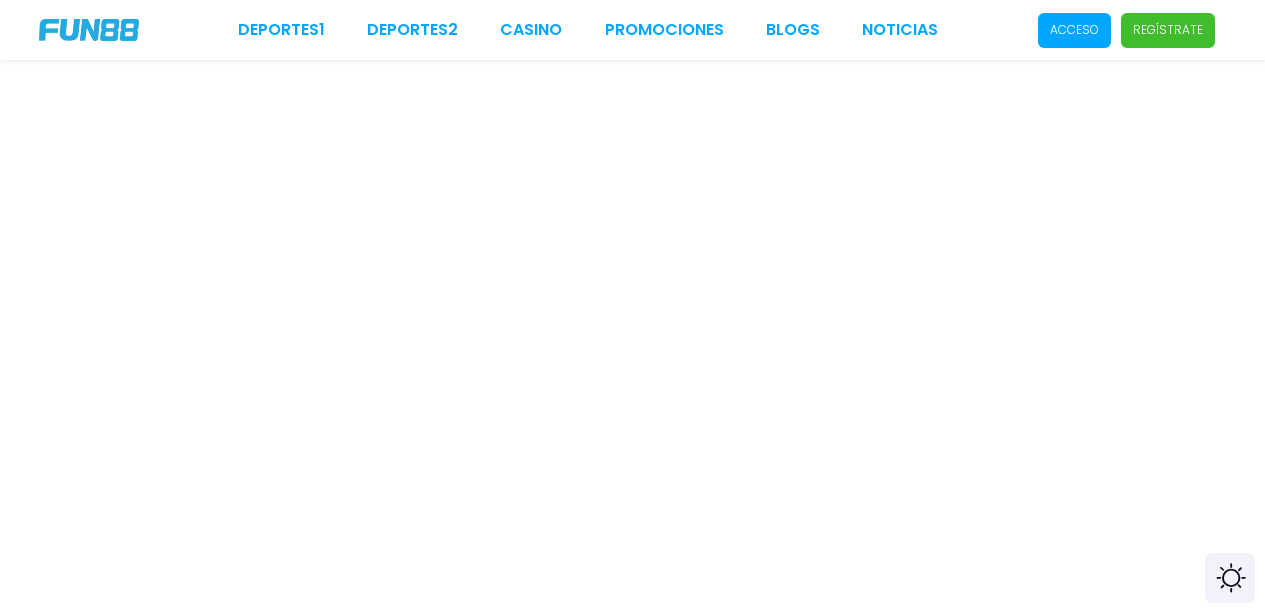 scroll, scrollTop: 100, scrollLeft: 0, axis: vertical 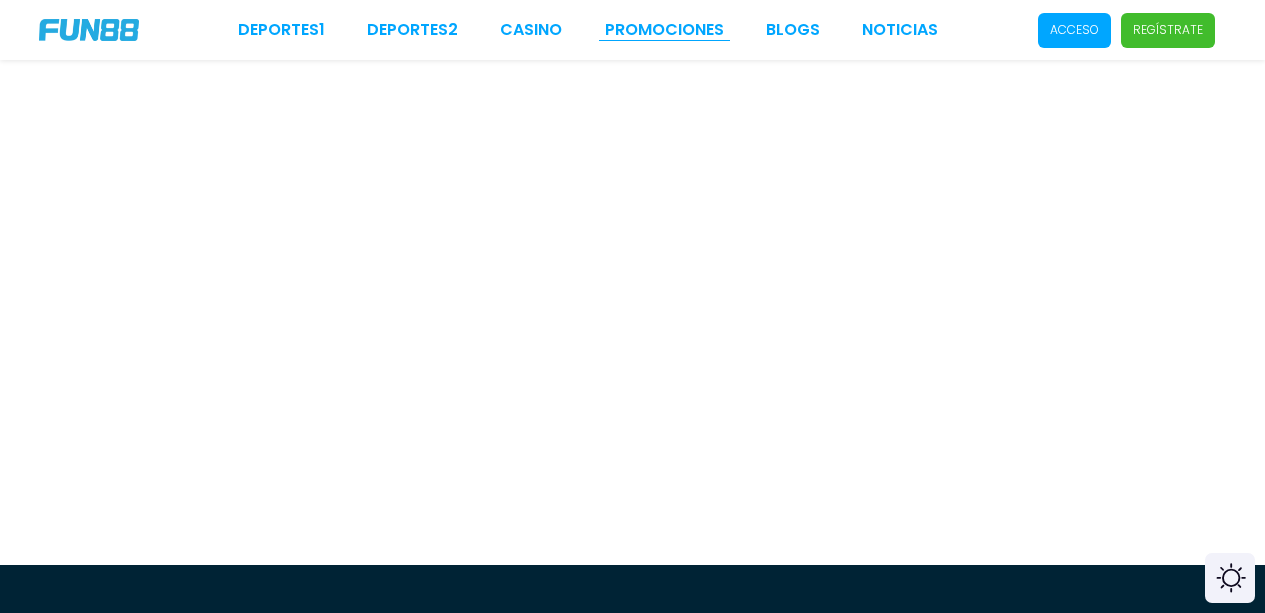 click on "Promociones" at bounding box center [664, 30] 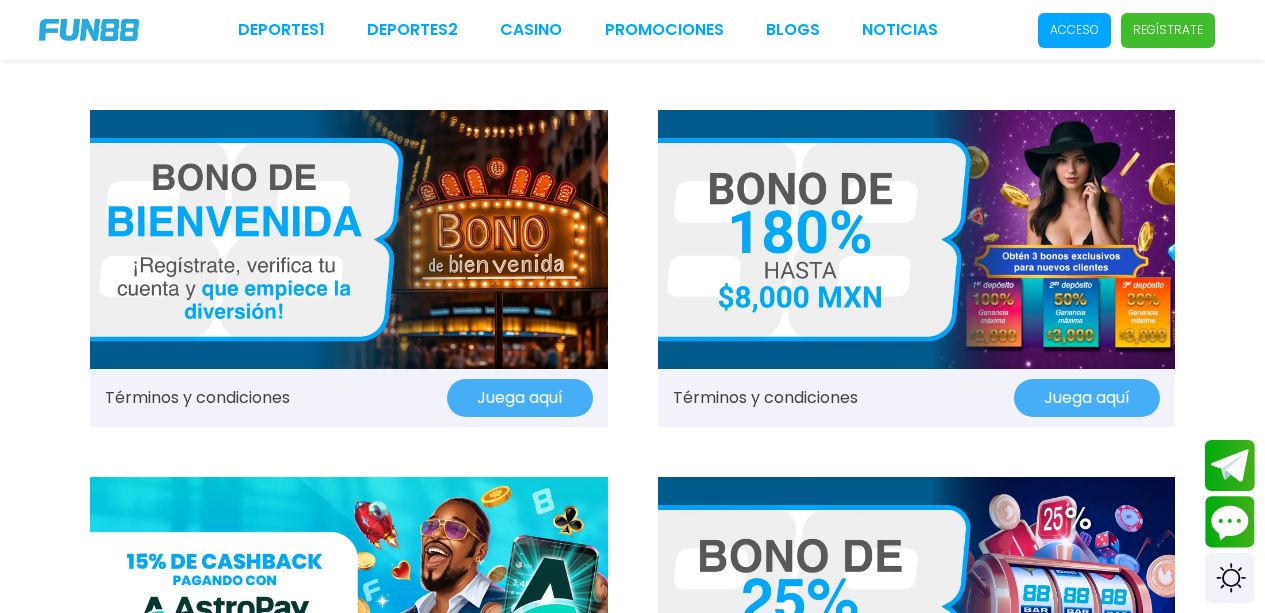 click at bounding box center [349, 239] 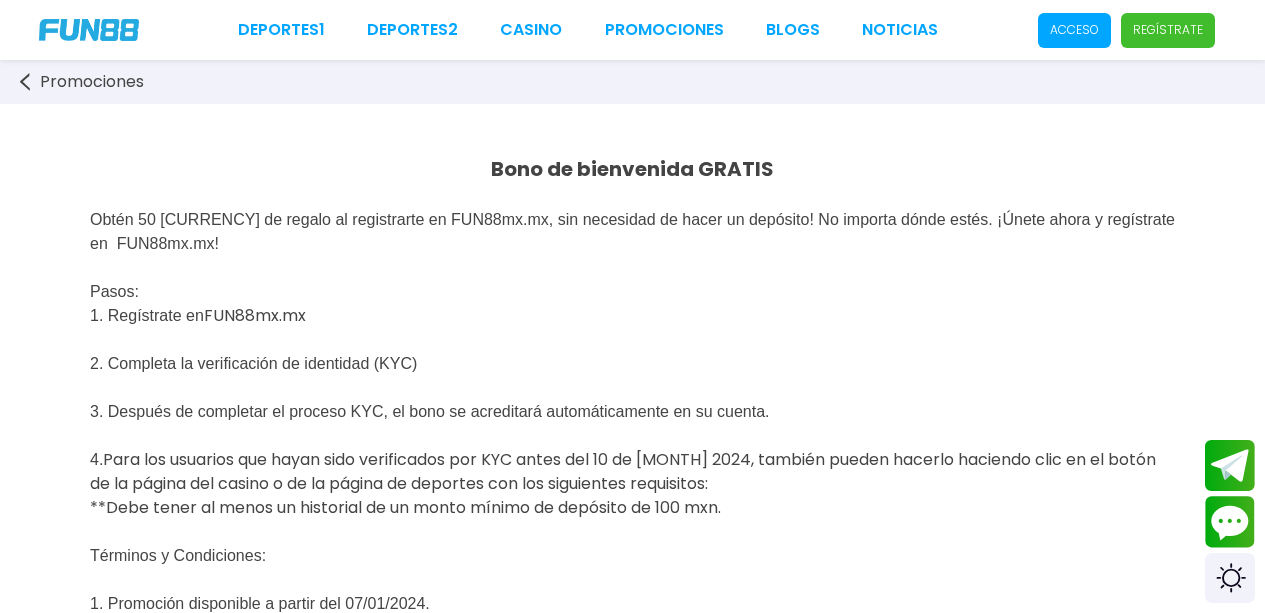 scroll, scrollTop: 100, scrollLeft: 0, axis: vertical 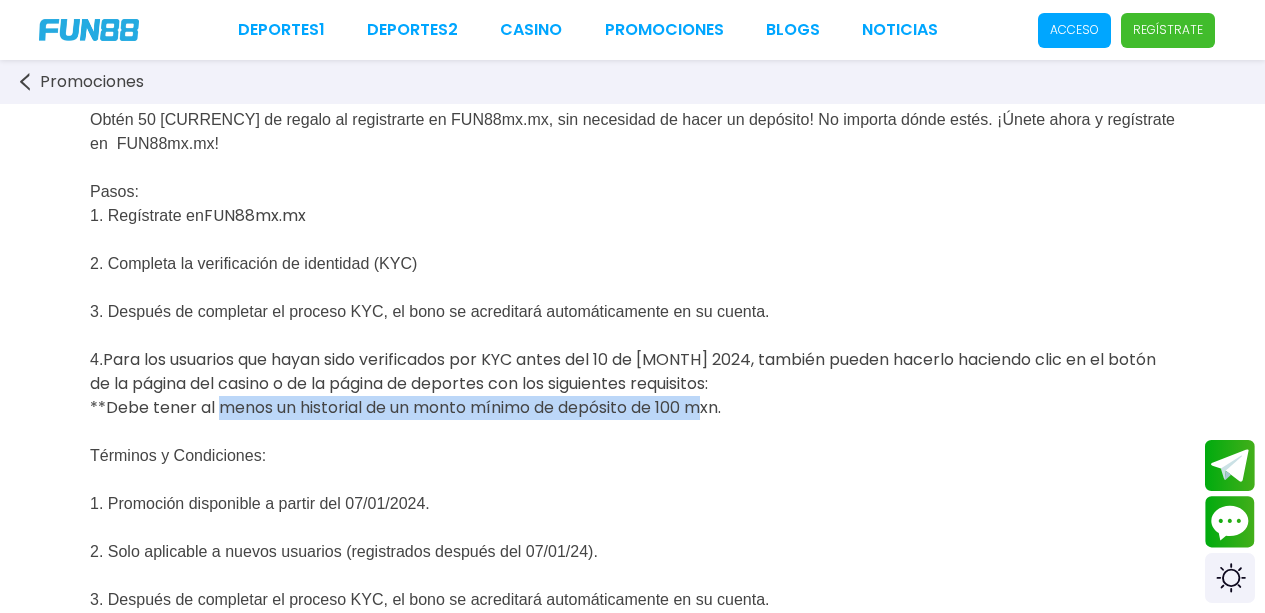 drag, startPoint x: 217, startPoint y: 427, endPoint x: 714, endPoint y: 415, distance: 497.14484 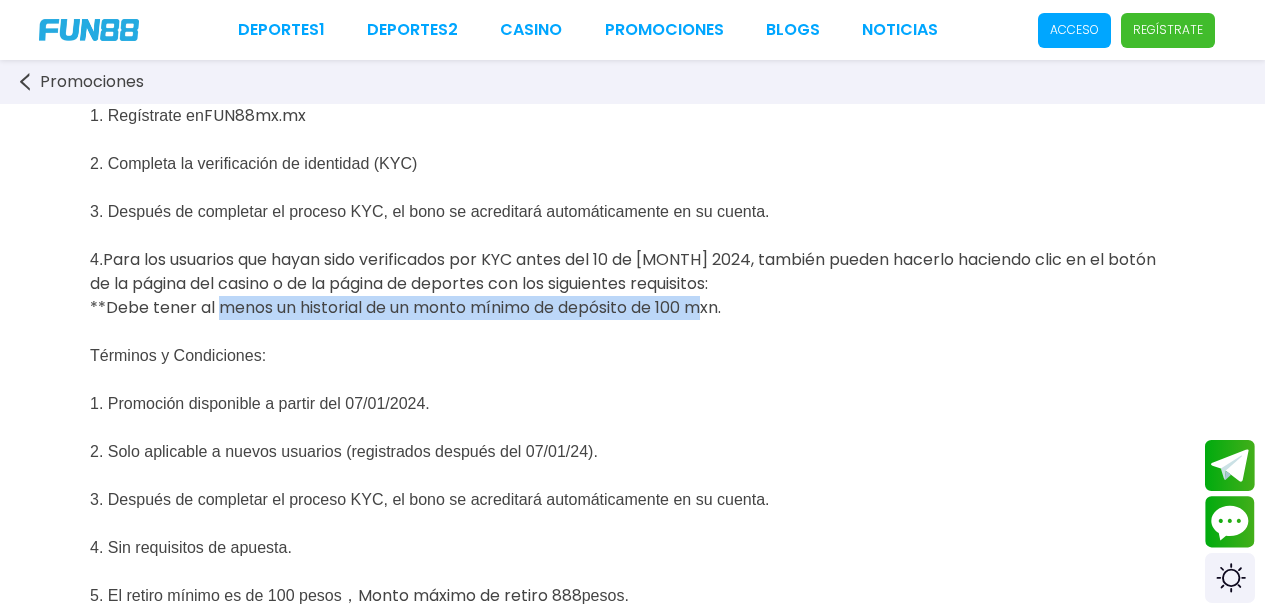 scroll, scrollTop: 300, scrollLeft: 0, axis: vertical 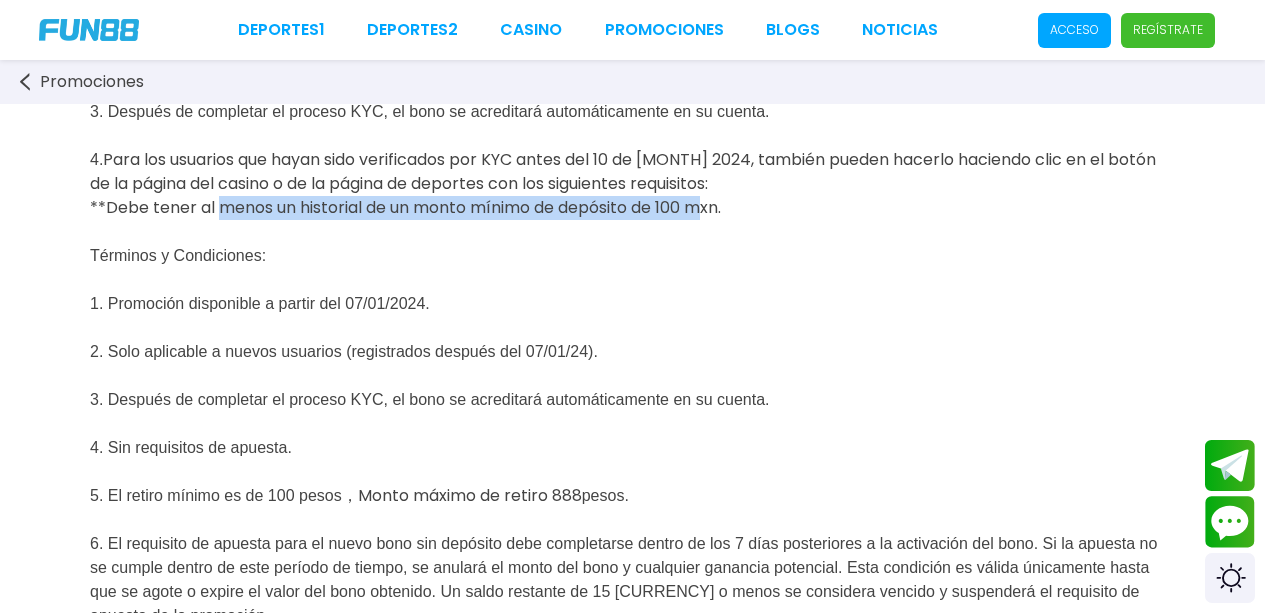 drag, startPoint x: 380, startPoint y: 418, endPoint x: 695, endPoint y: 474, distance: 319.93906 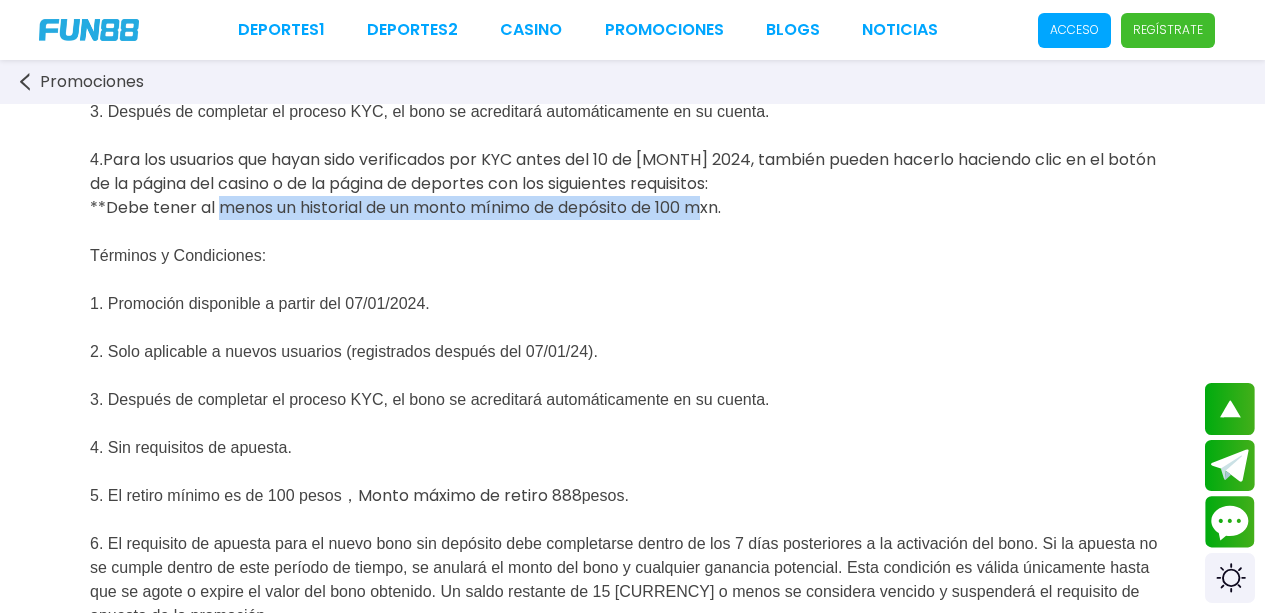scroll, scrollTop: 400, scrollLeft: 0, axis: vertical 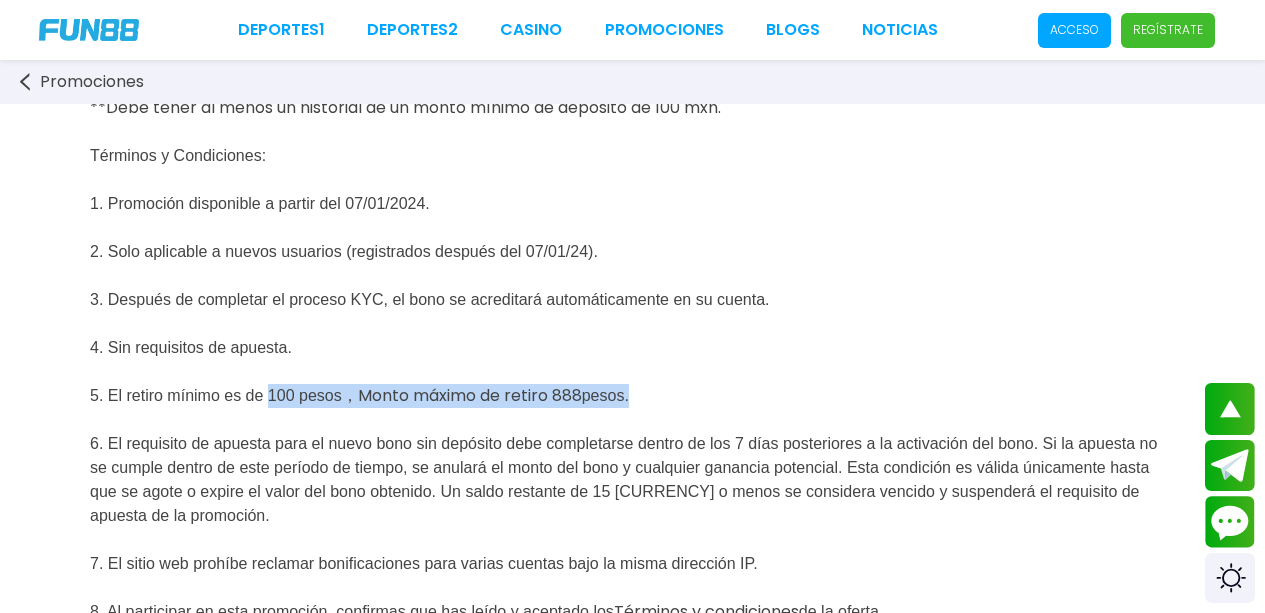 drag, startPoint x: 292, startPoint y: 424, endPoint x: 684, endPoint y: 414, distance: 392.12753 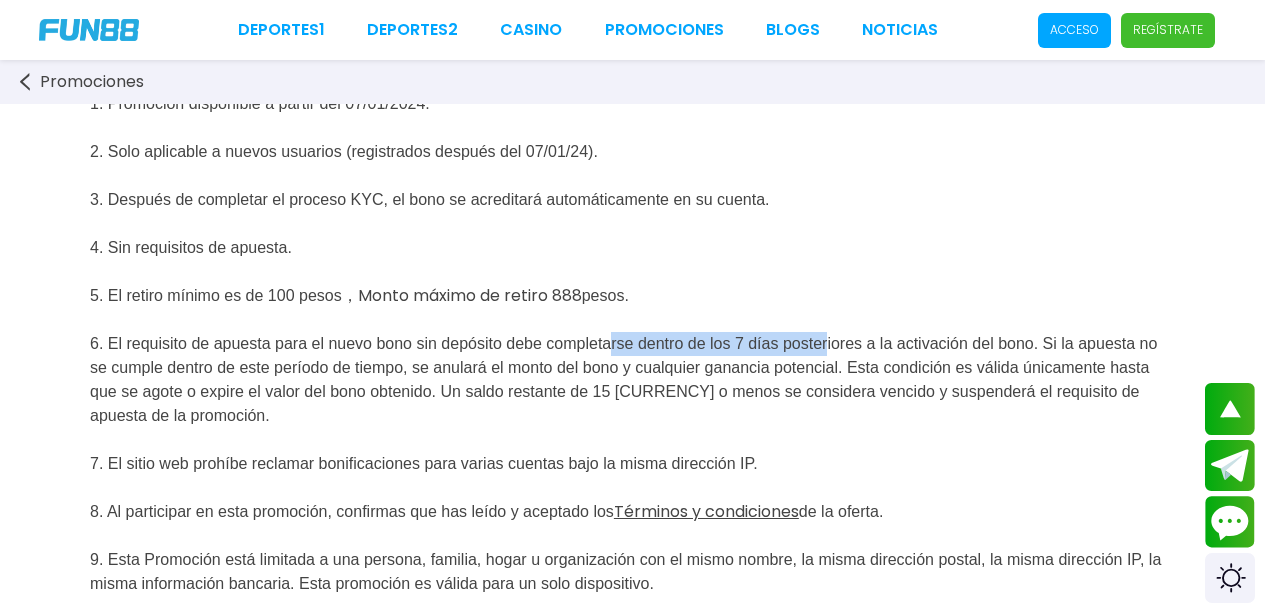 drag, startPoint x: 684, startPoint y: 368, endPoint x: 929, endPoint y: 365, distance: 245.01837 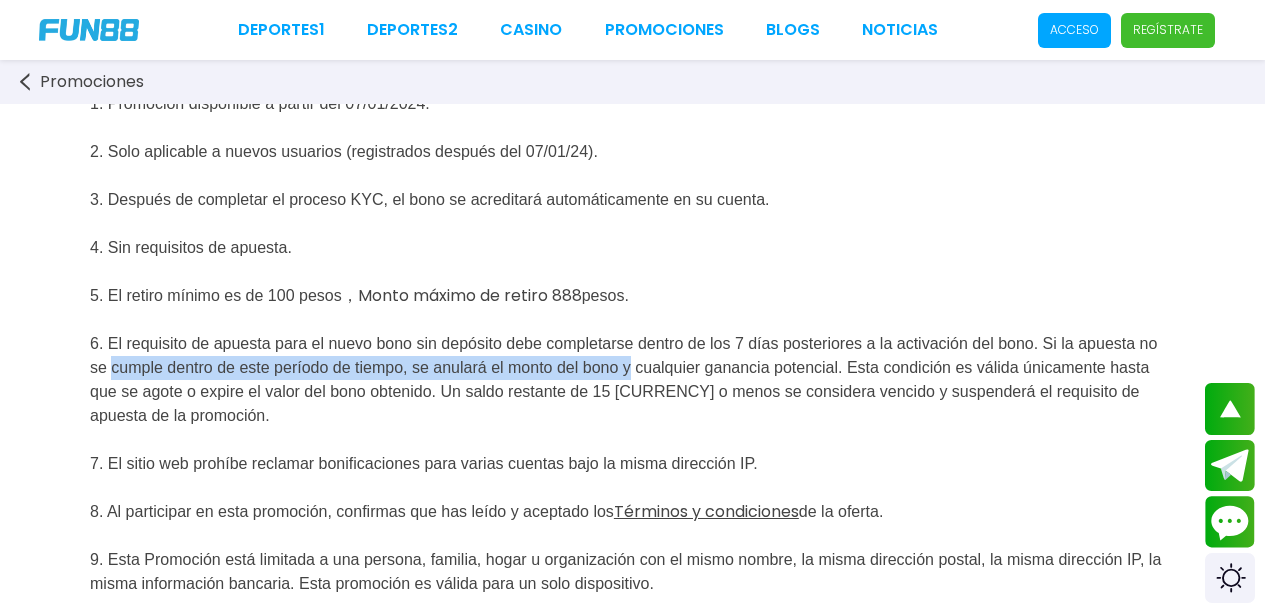 drag, startPoint x: 250, startPoint y: 390, endPoint x: 838, endPoint y: 392, distance: 588.0034 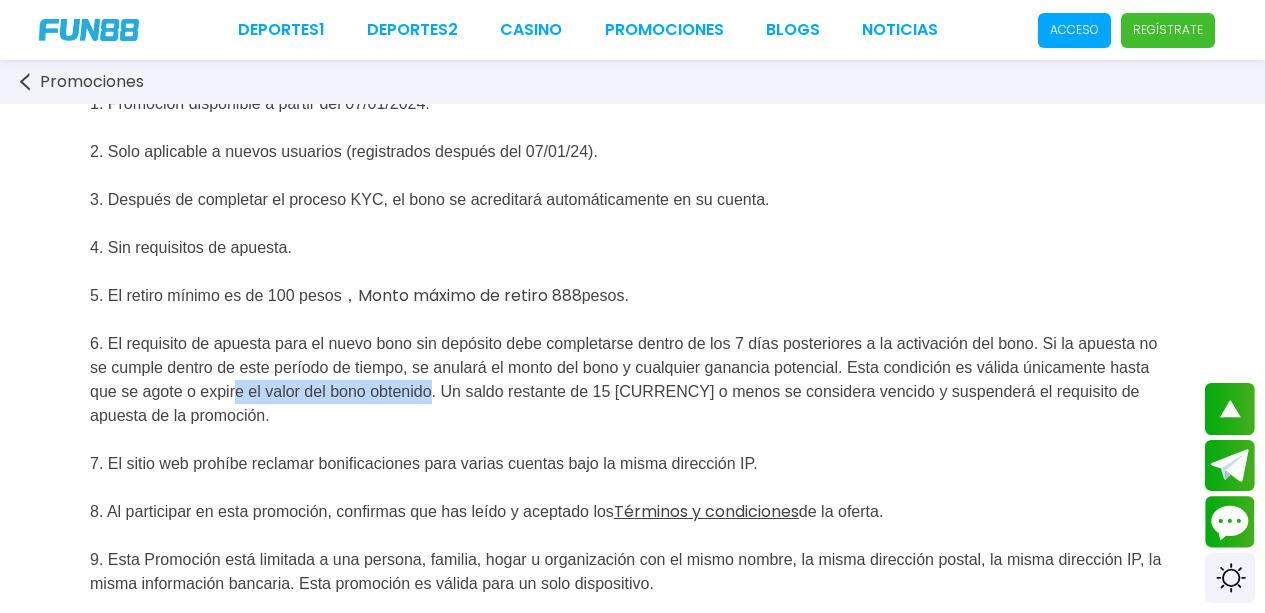 drag, startPoint x: 563, startPoint y: 421, endPoint x: 787, endPoint y: 424, distance: 224.0201 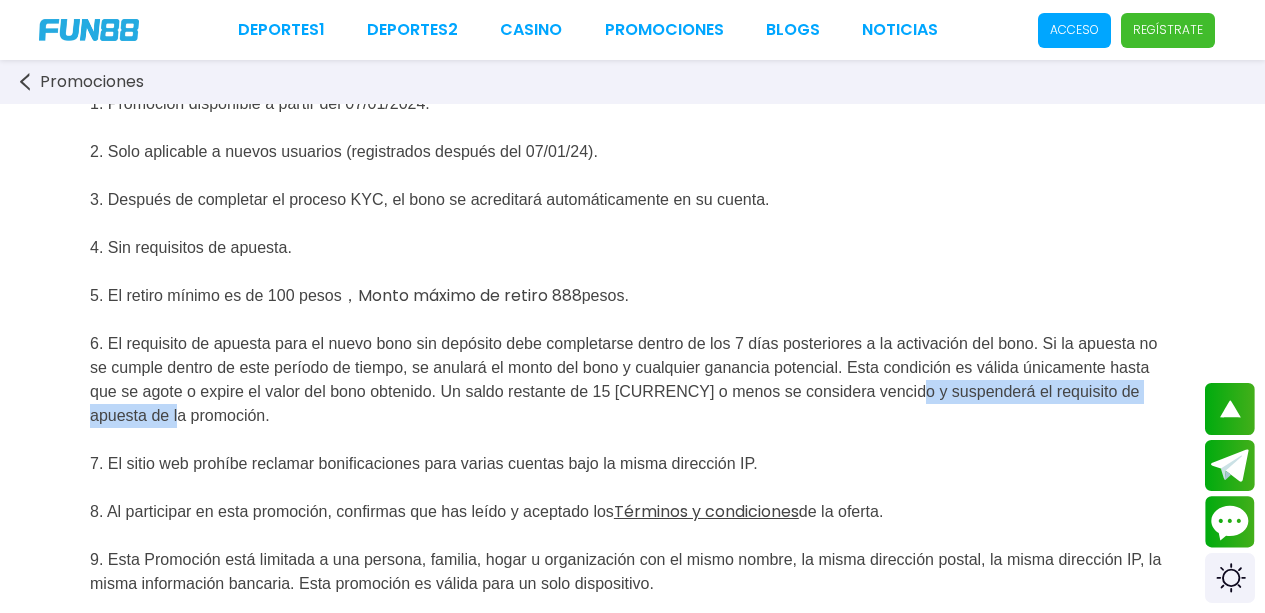 drag, startPoint x: 265, startPoint y: 448, endPoint x: 610, endPoint y: 443, distance: 345.03622 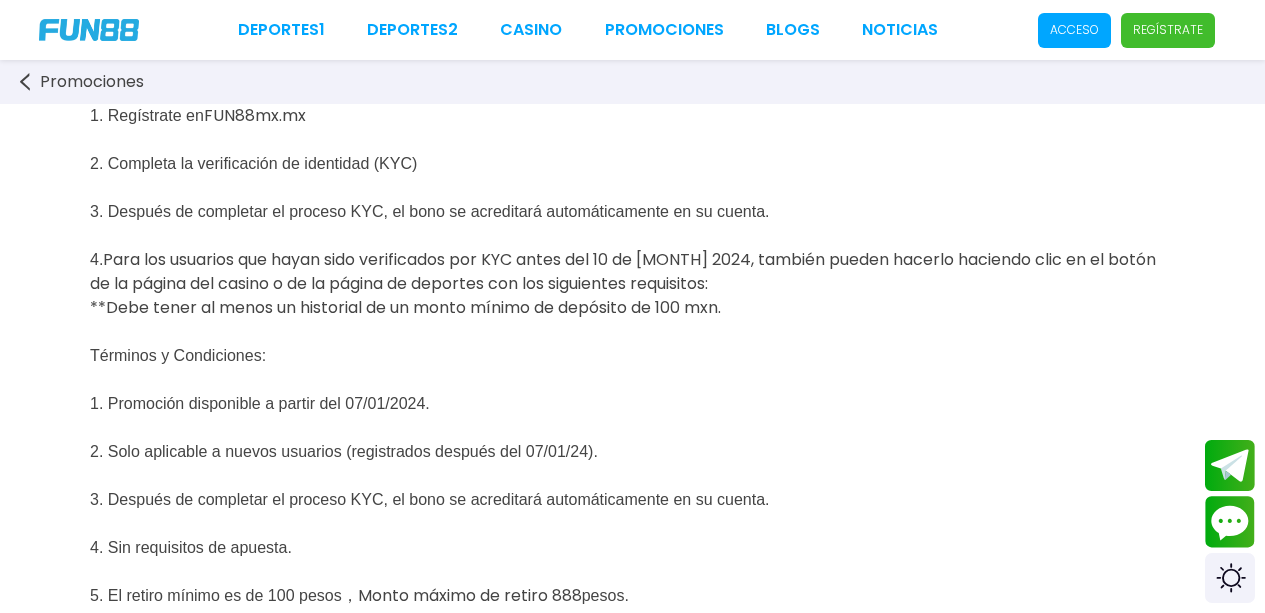 scroll, scrollTop: 0, scrollLeft: 0, axis: both 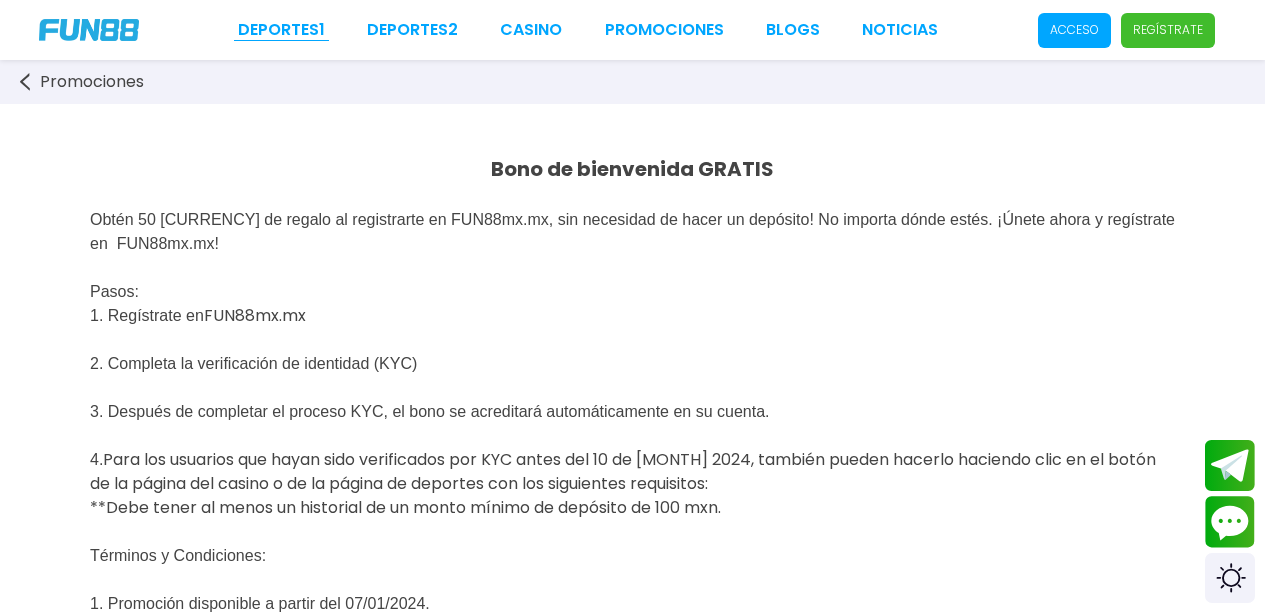 click on "Deportes  1" at bounding box center [281, 30] 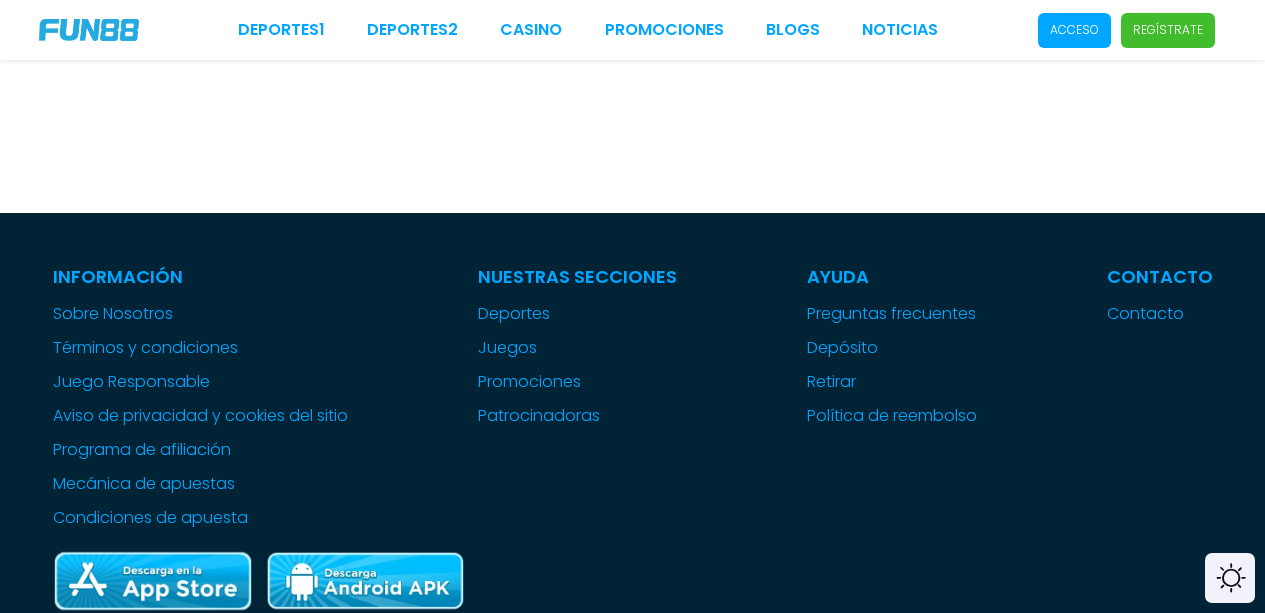 scroll, scrollTop: 0, scrollLeft: 0, axis: both 